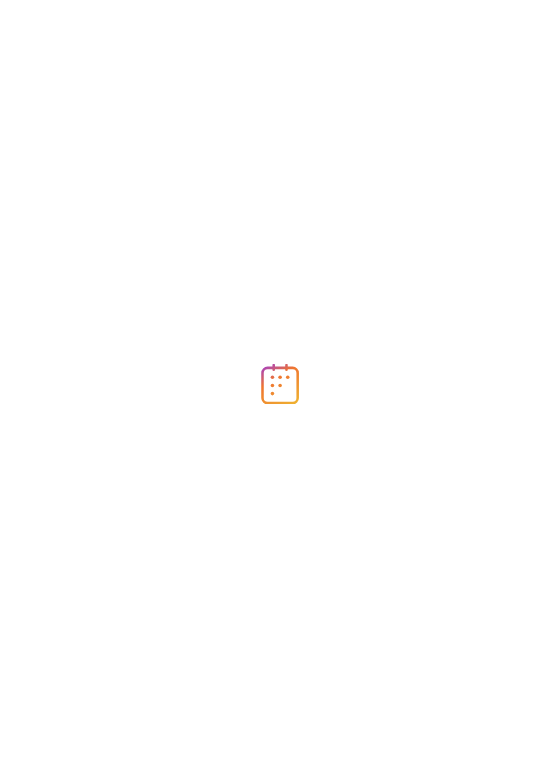 scroll, scrollTop: 0, scrollLeft: 0, axis: both 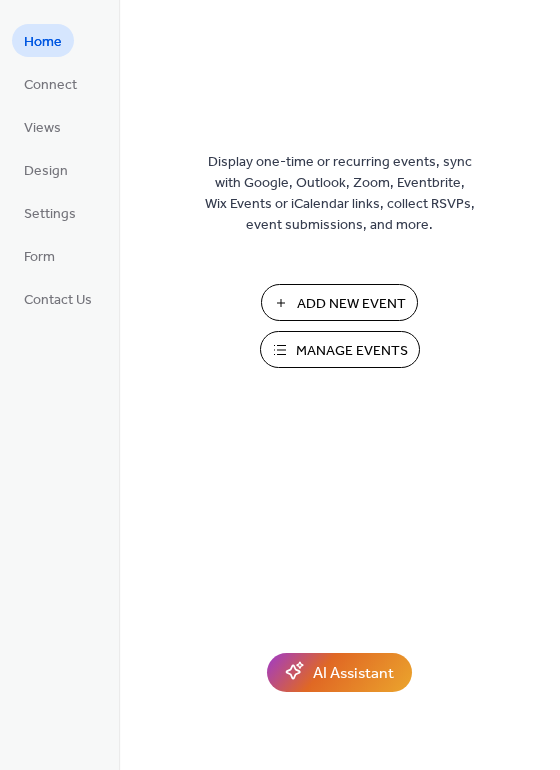 click on "Manage Events" at bounding box center (352, 351) 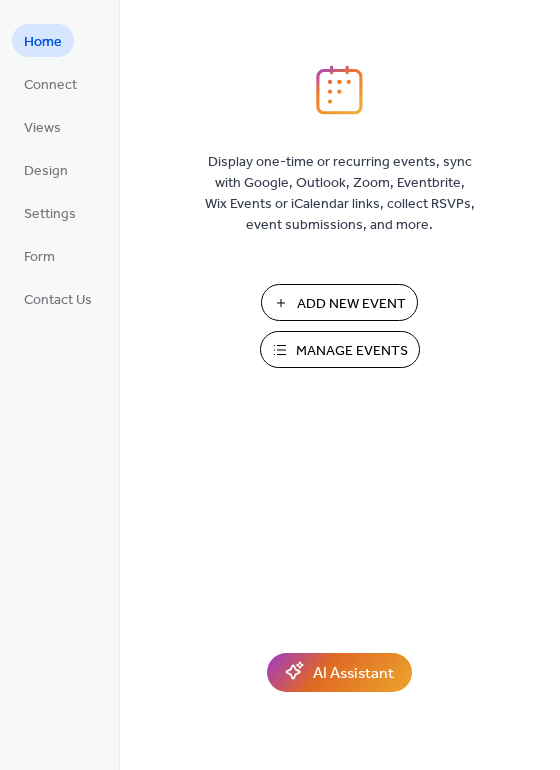 click on "Manage Events" at bounding box center (352, 351) 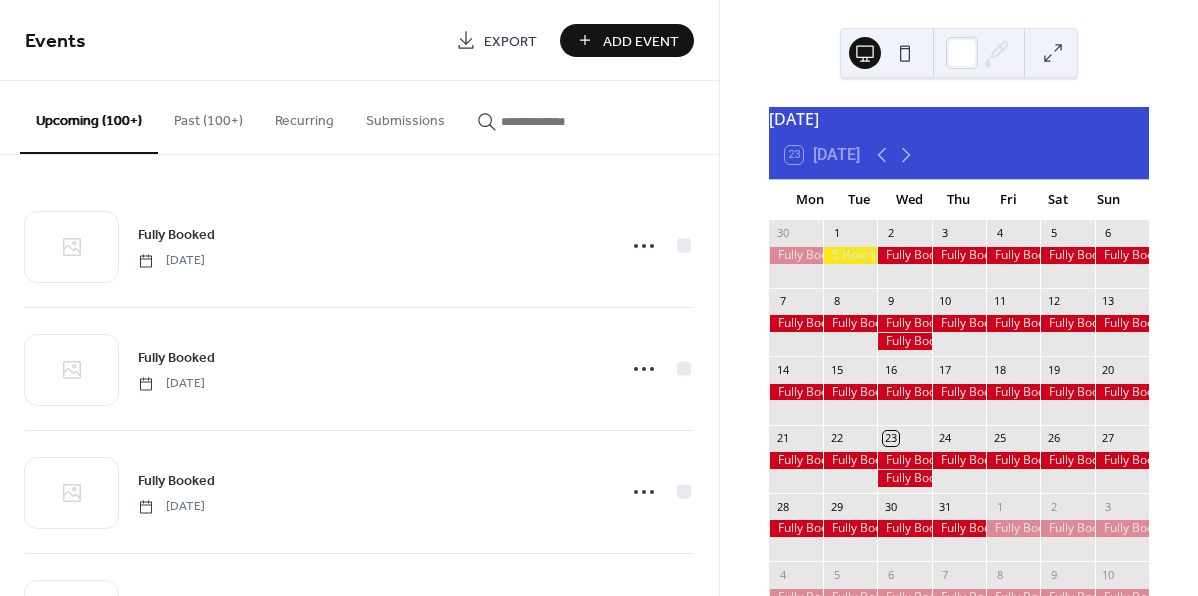 scroll, scrollTop: 0, scrollLeft: 0, axis: both 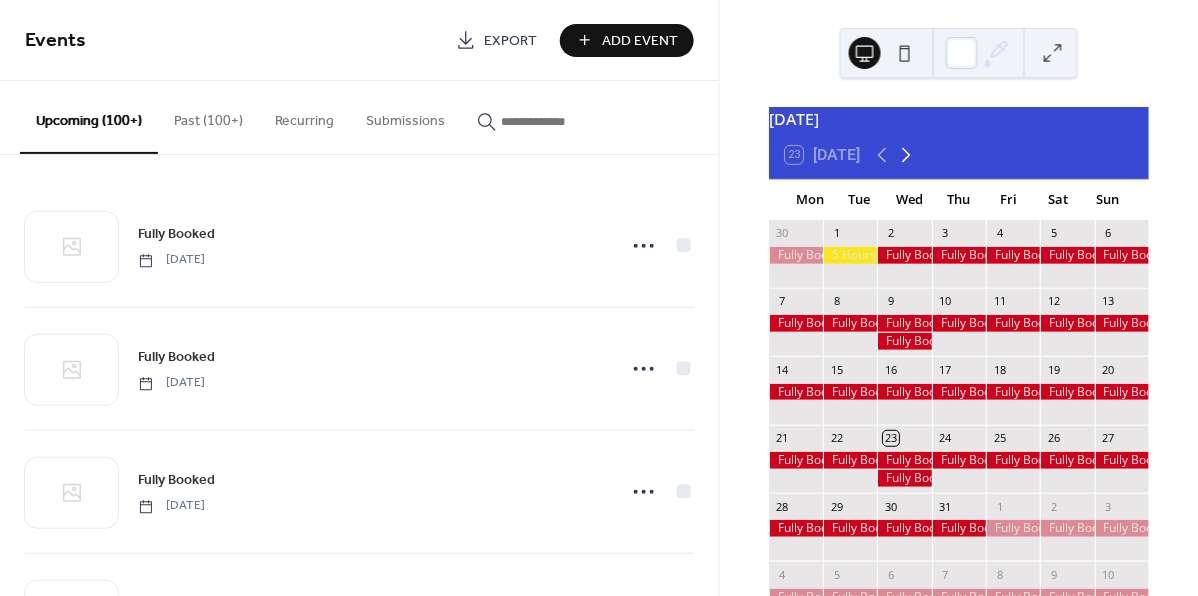 click 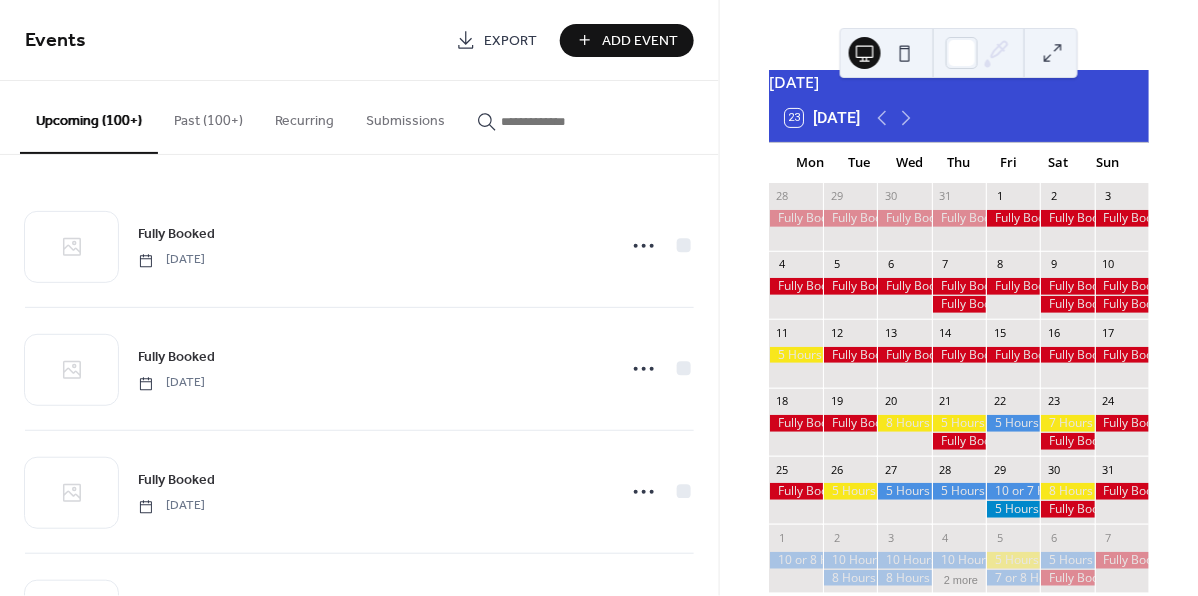 scroll, scrollTop: 33, scrollLeft: 0, axis: vertical 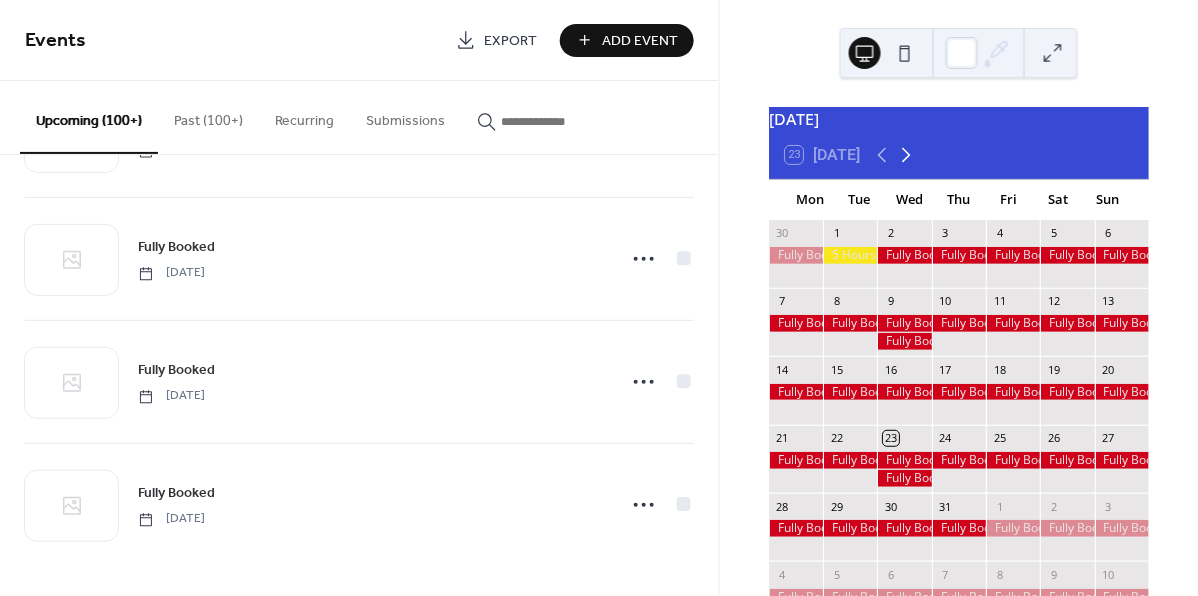click 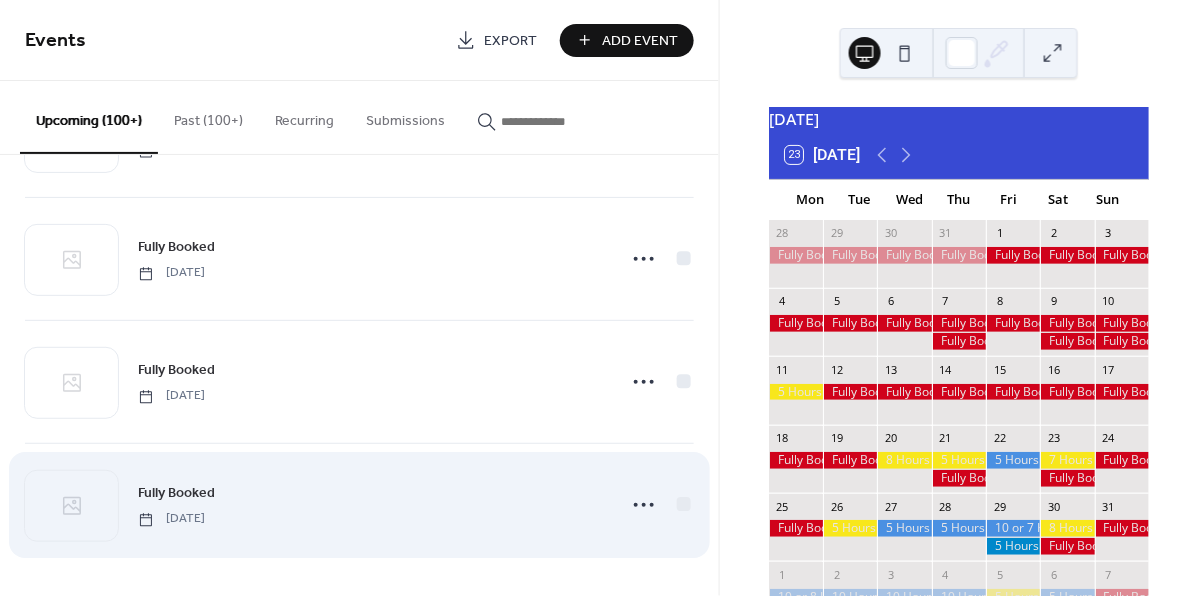 scroll, scrollTop: 3318, scrollLeft: 0, axis: vertical 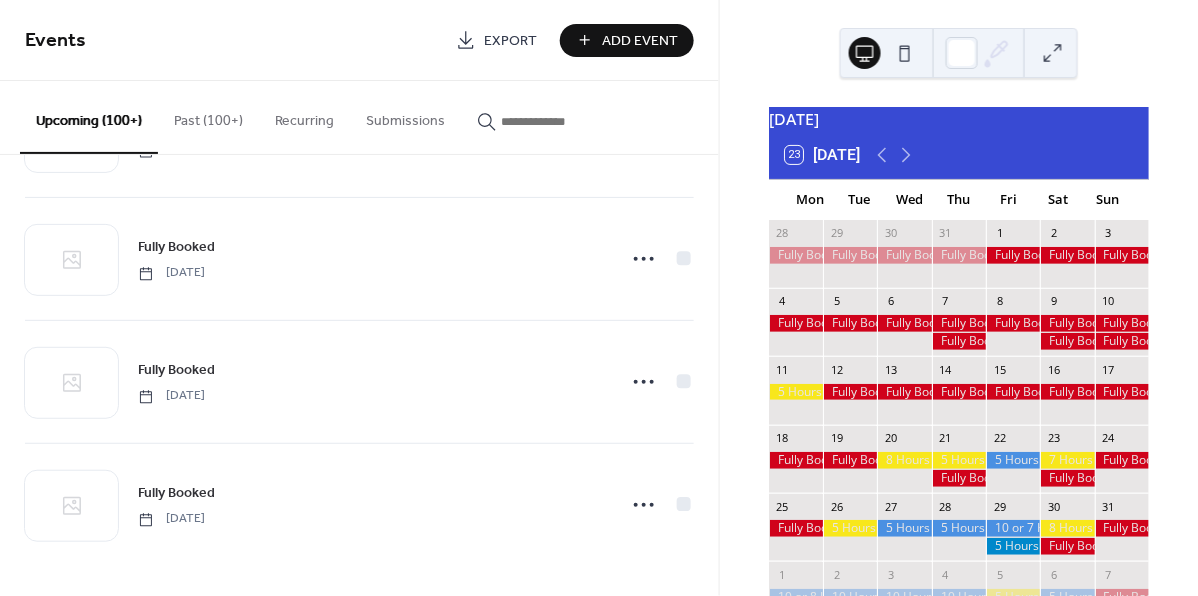 click on "Past (100+)" at bounding box center (208, 116) 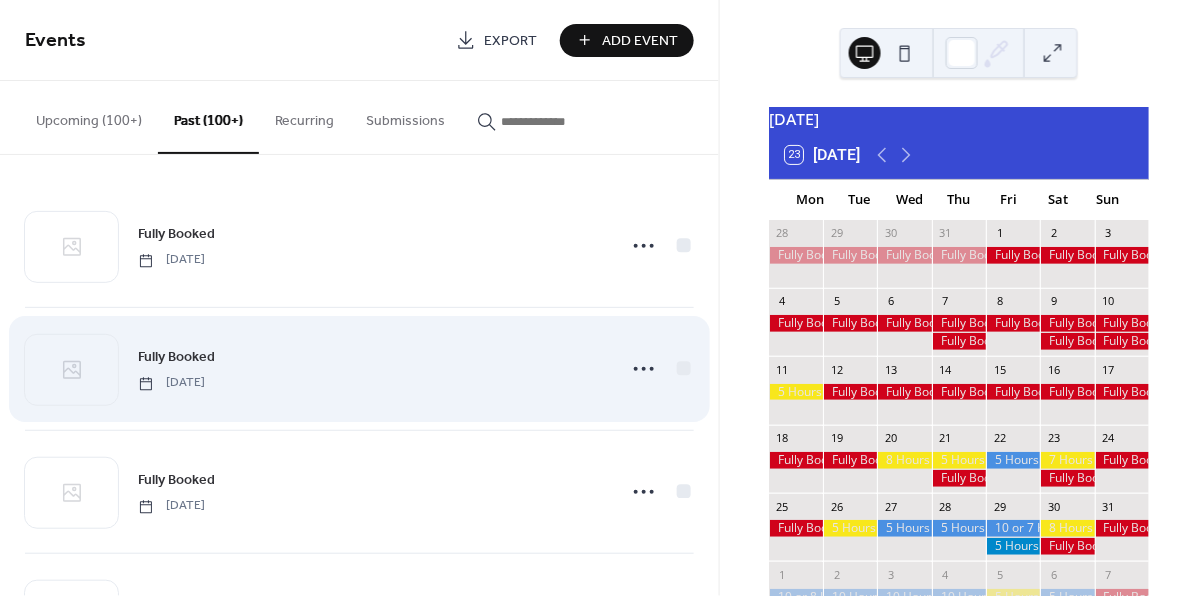 scroll, scrollTop: 0, scrollLeft: 0, axis: both 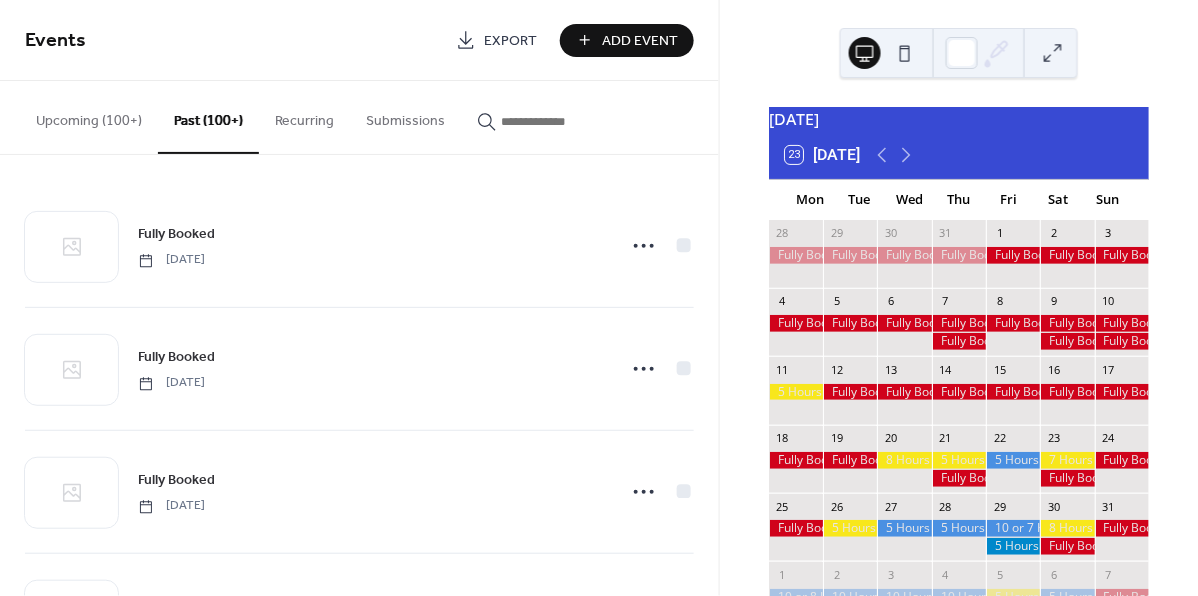 click on "Upcoming (100+)" at bounding box center [89, 116] 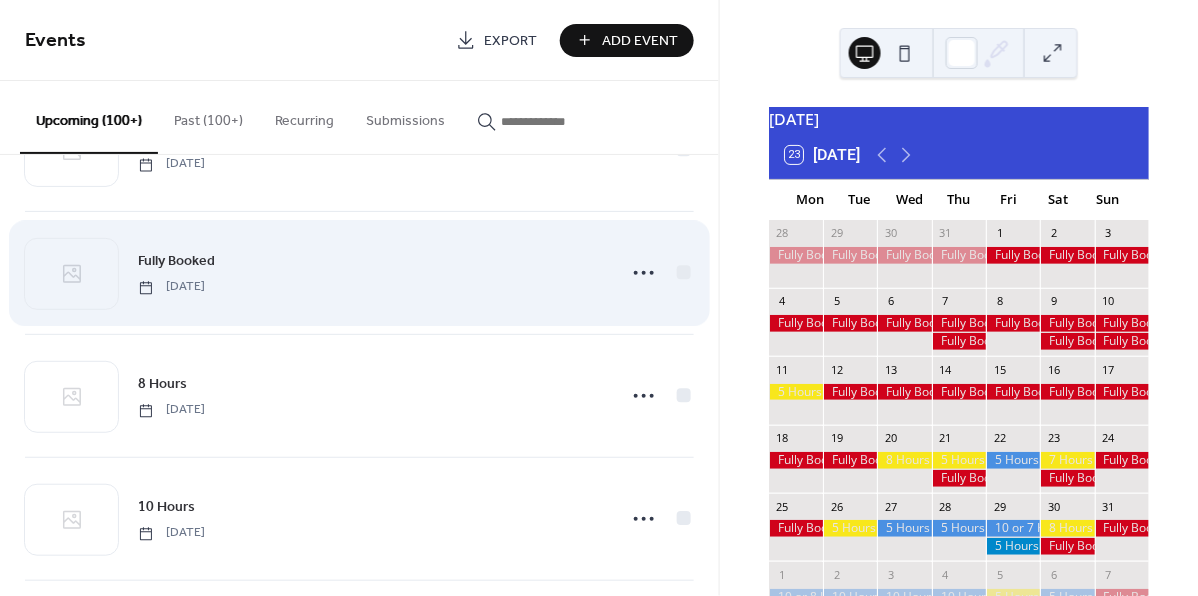 scroll, scrollTop: 4750, scrollLeft: 0, axis: vertical 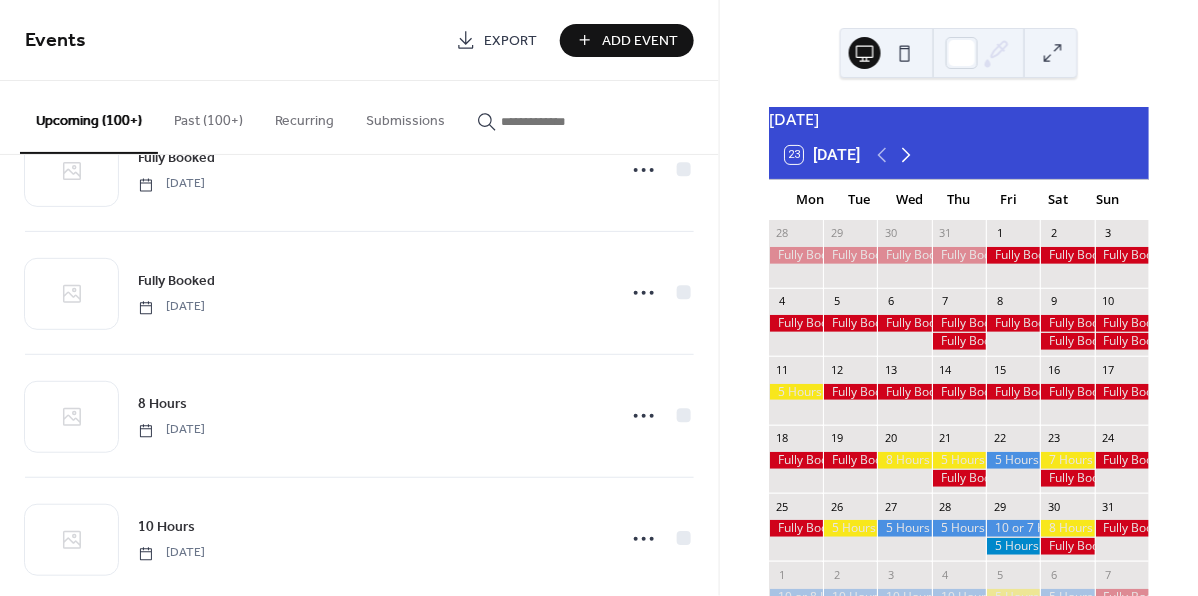 click 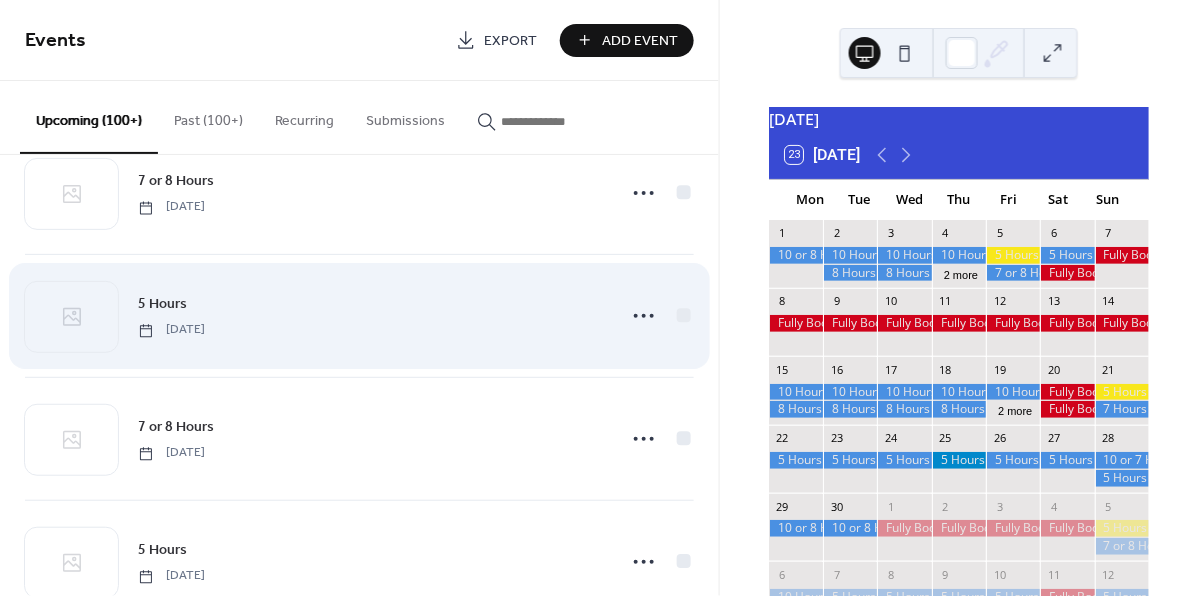 scroll, scrollTop: 5590, scrollLeft: 0, axis: vertical 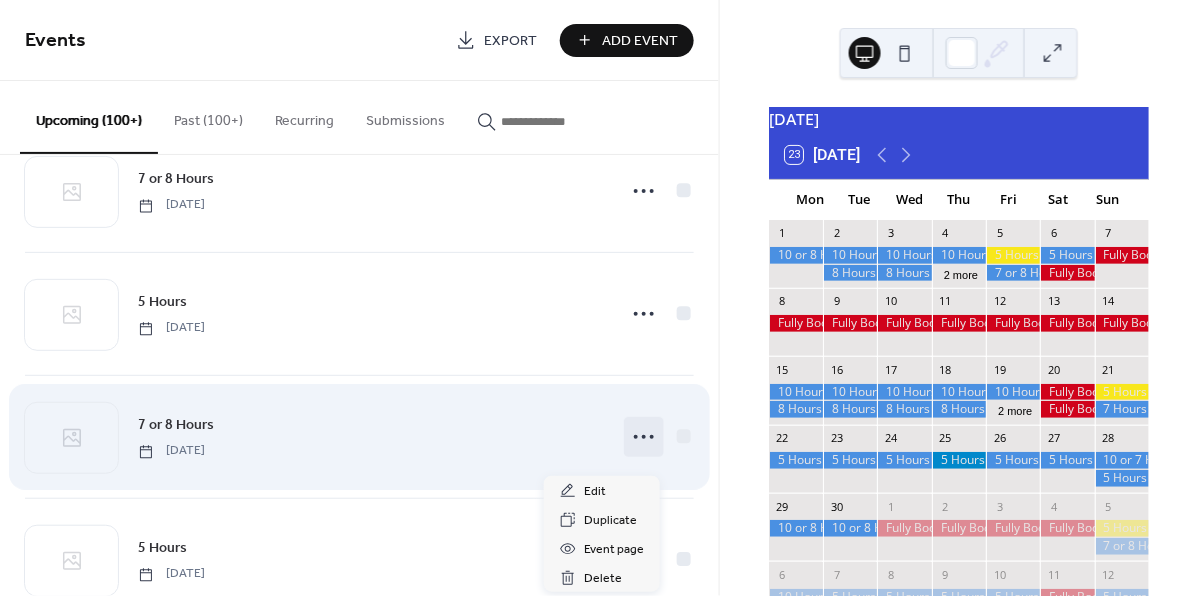 click 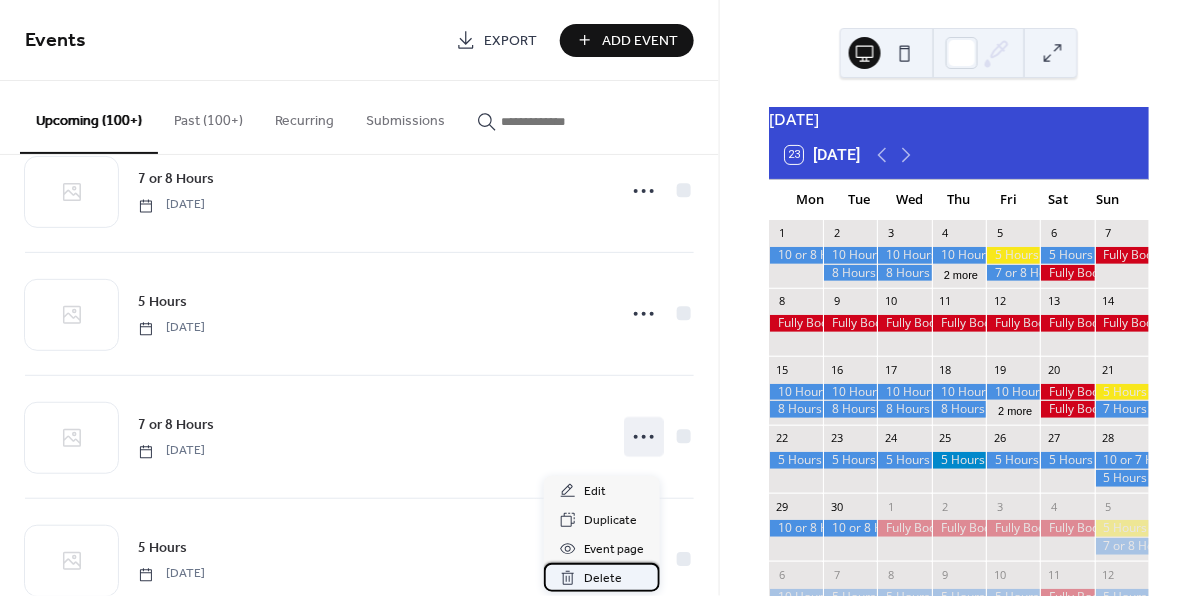 click on "Delete" at bounding box center [603, 579] 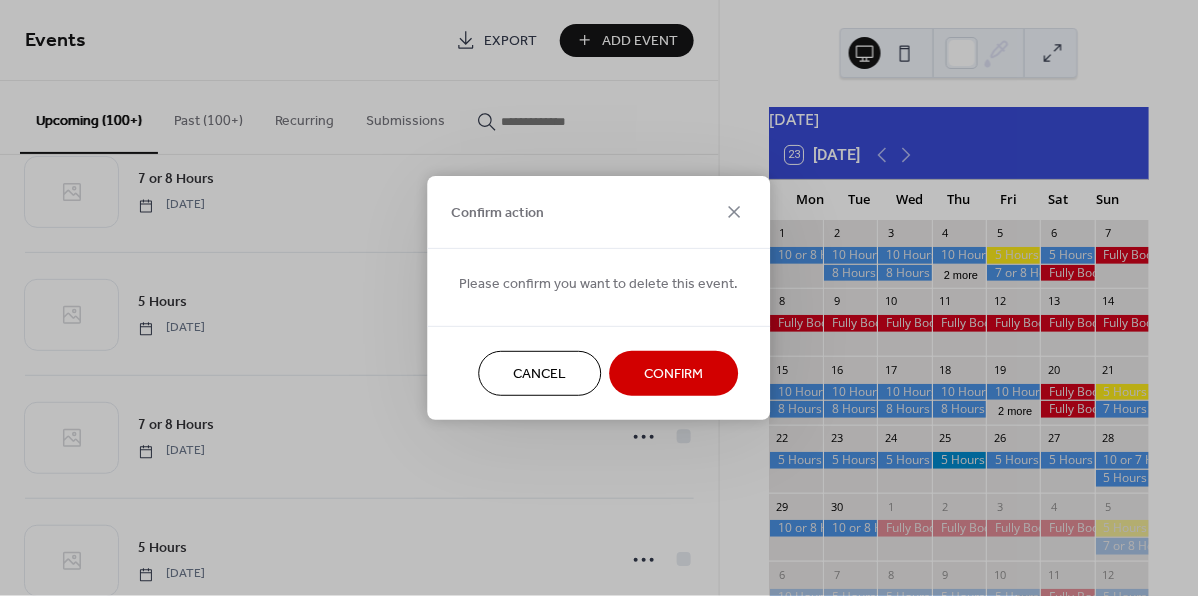 click on "Confirm" at bounding box center [674, 375] 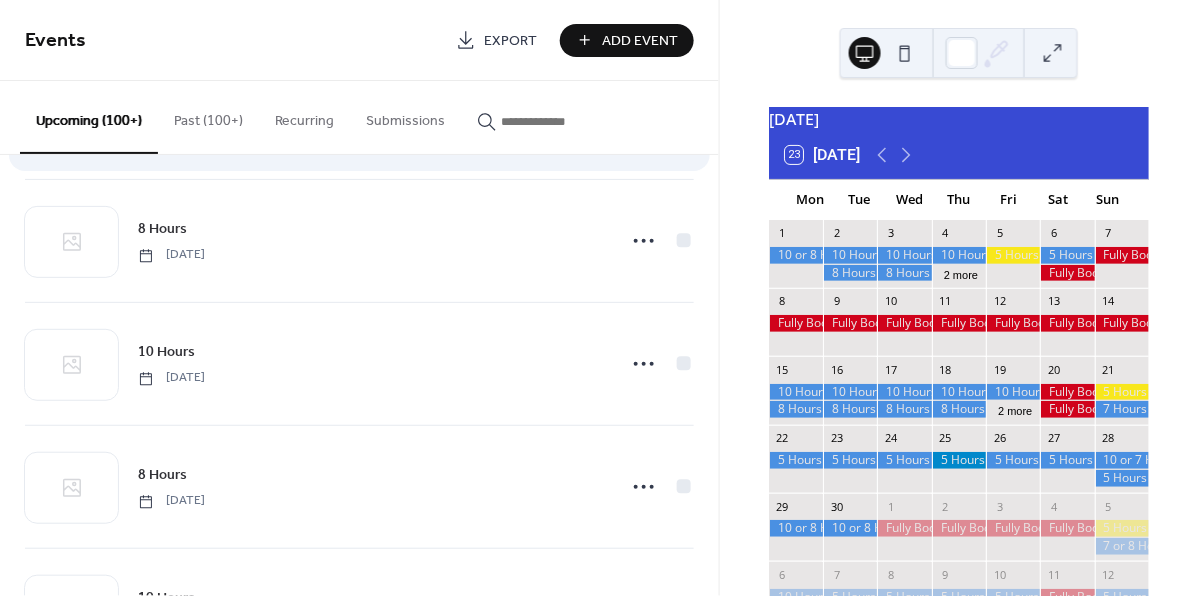 scroll, scrollTop: 7277, scrollLeft: 0, axis: vertical 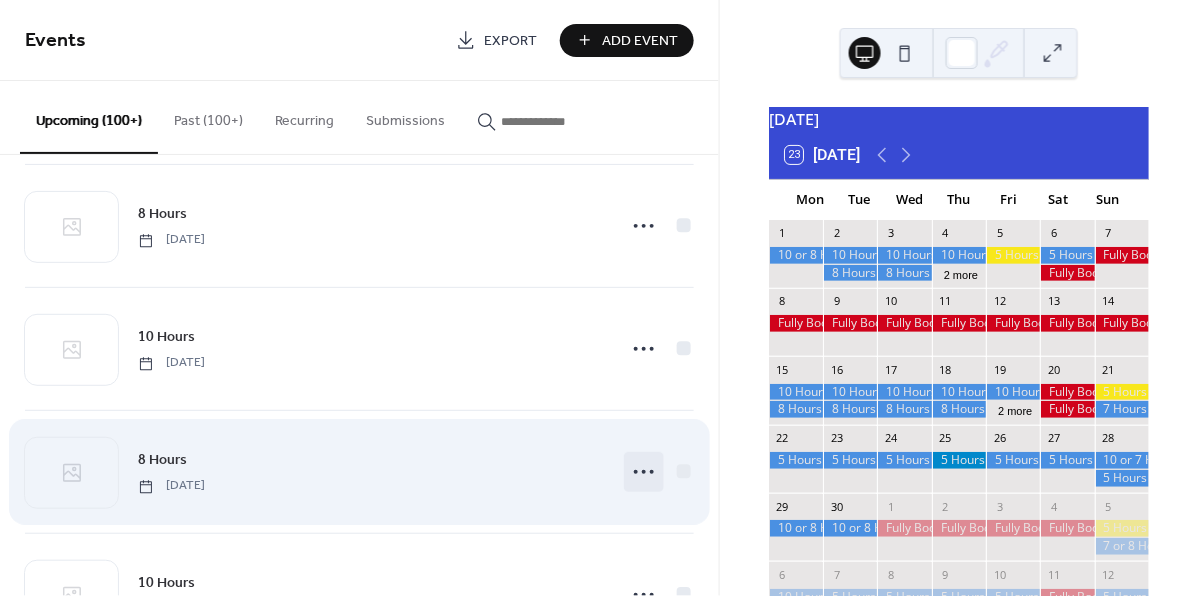 click 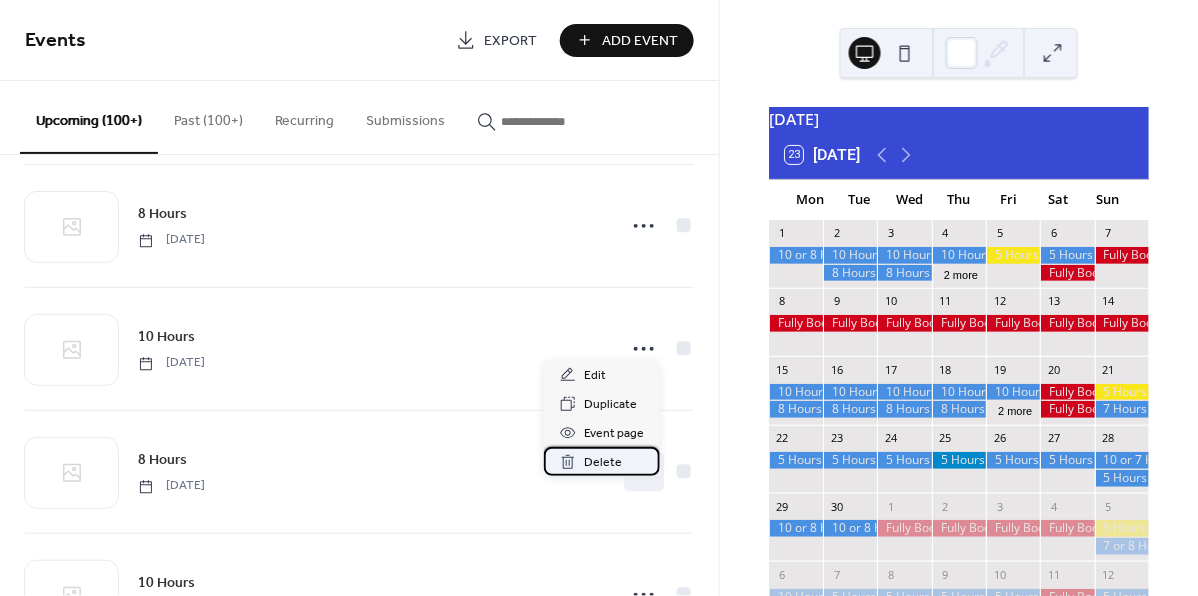 click on "Delete" at bounding box center (603, 463) 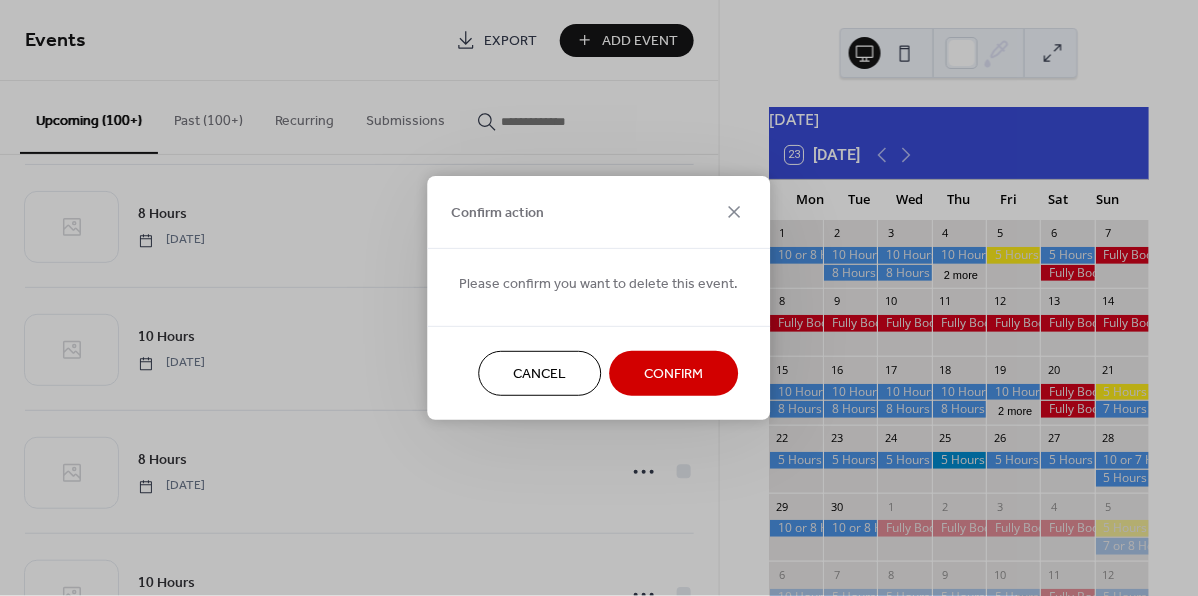 click on "Confirm" at bounding box center [674, 375] 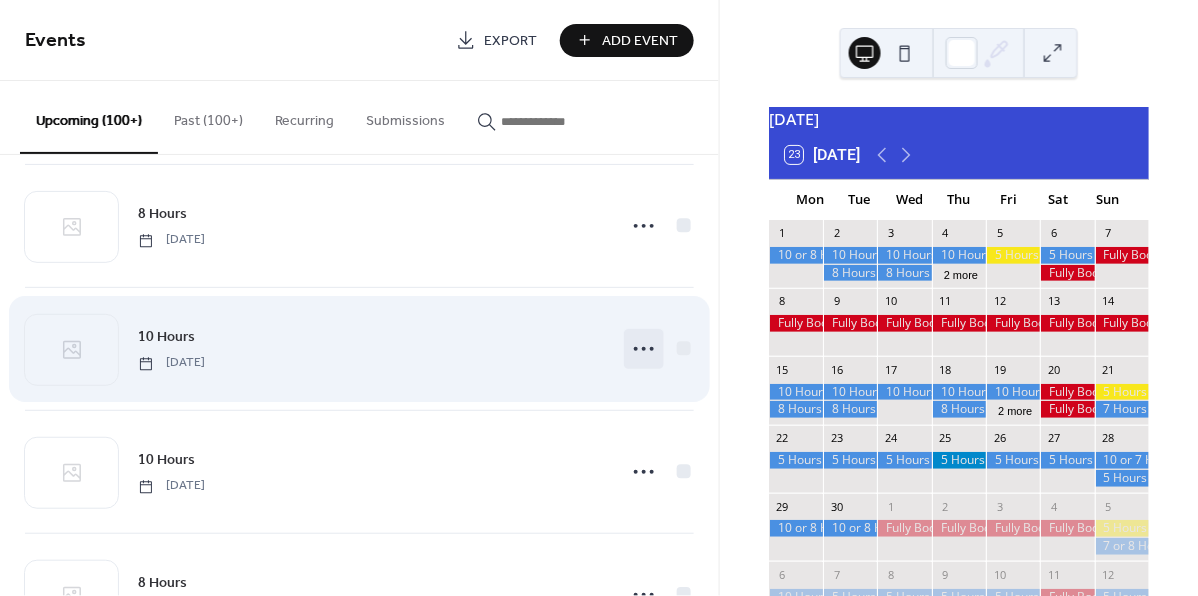 click 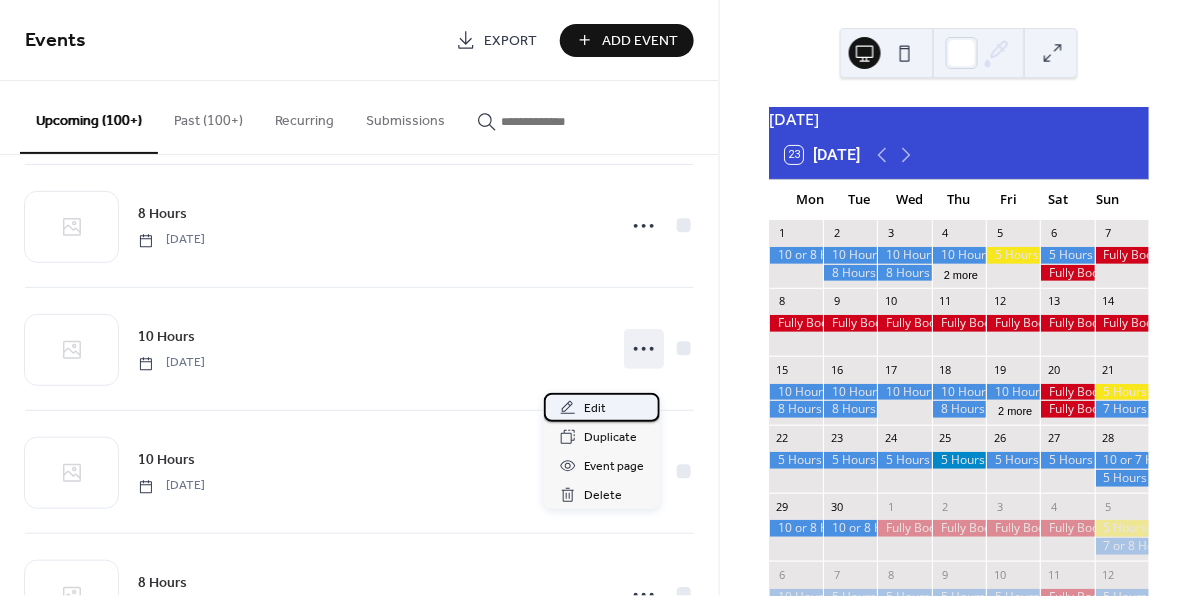 click on "Edit" at bounding box center [595, 409] 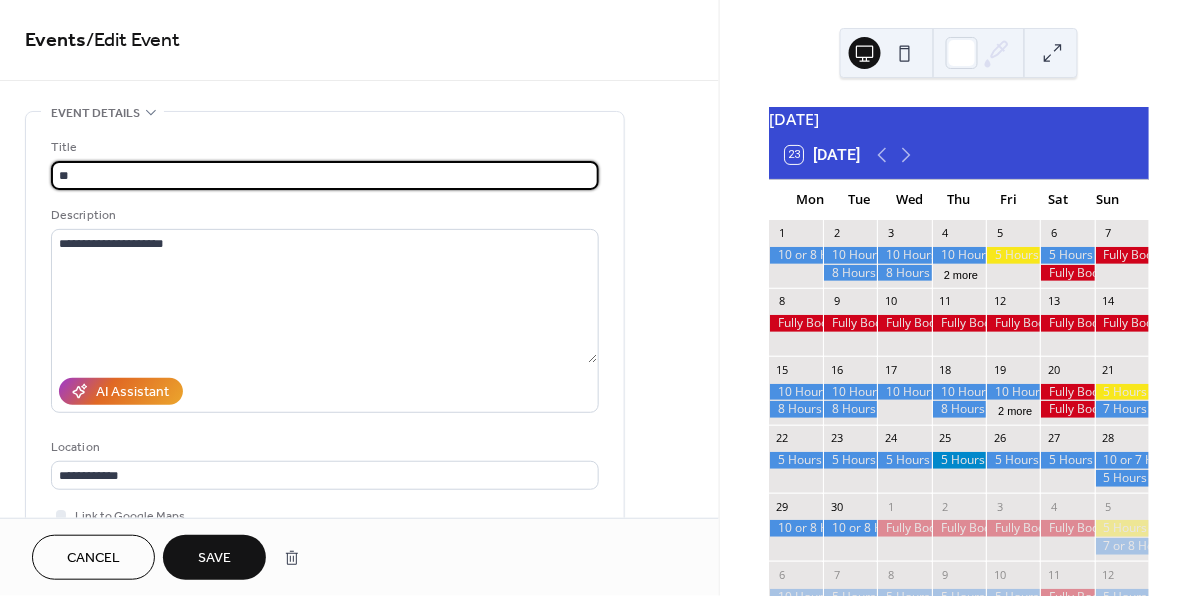 type on "*" 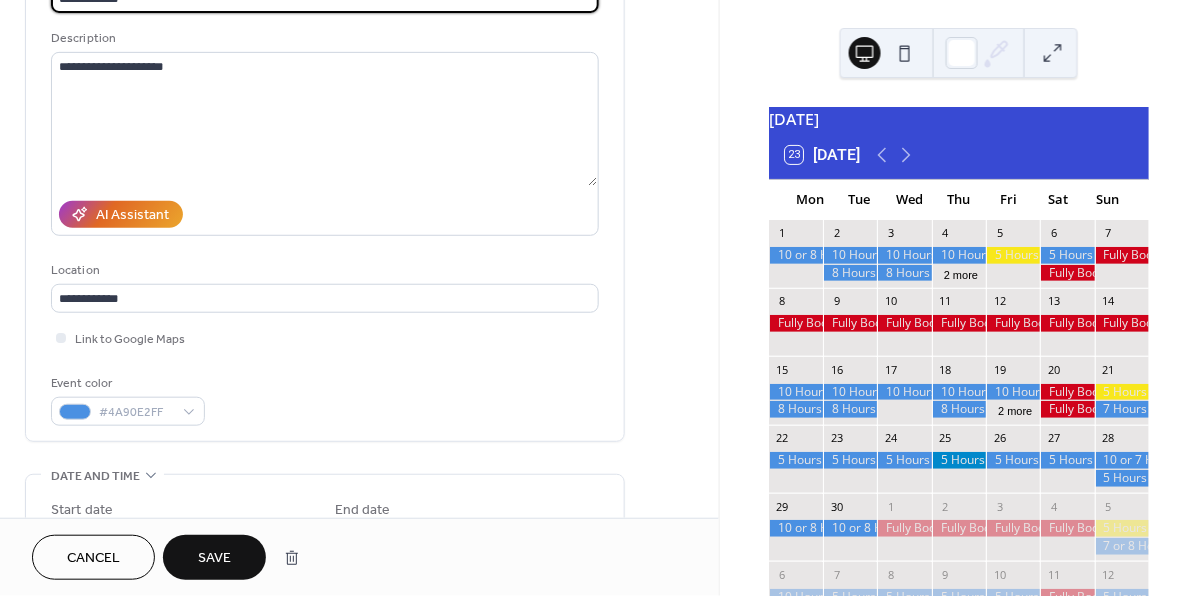 scroll, scrollTop: 178, scrollLeft: 0, axis: vertical 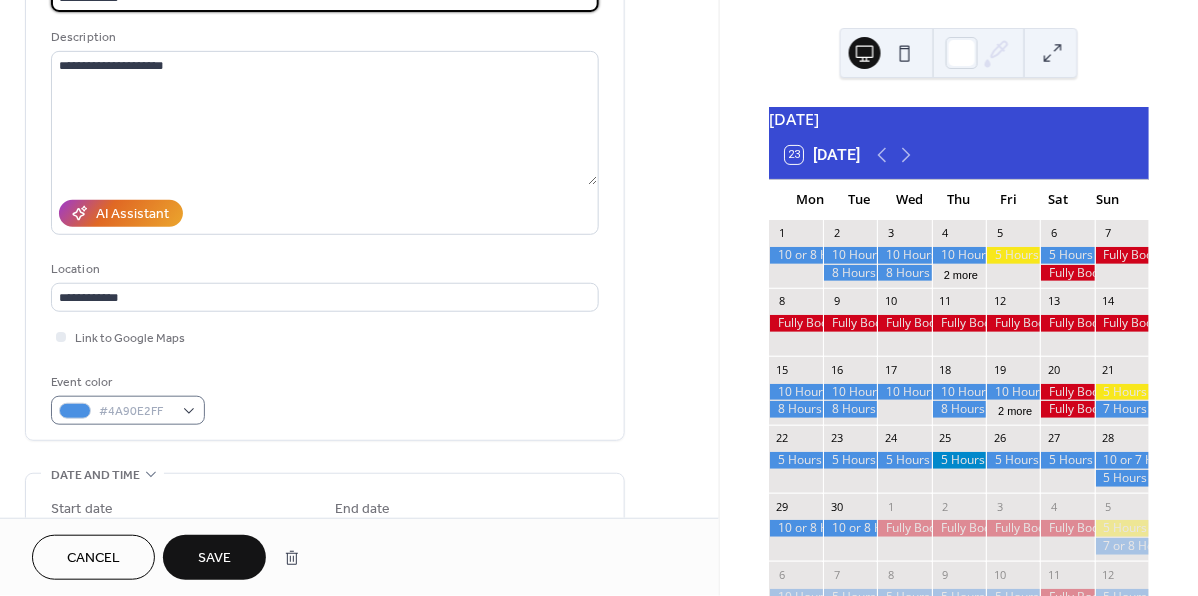 type on "**********" 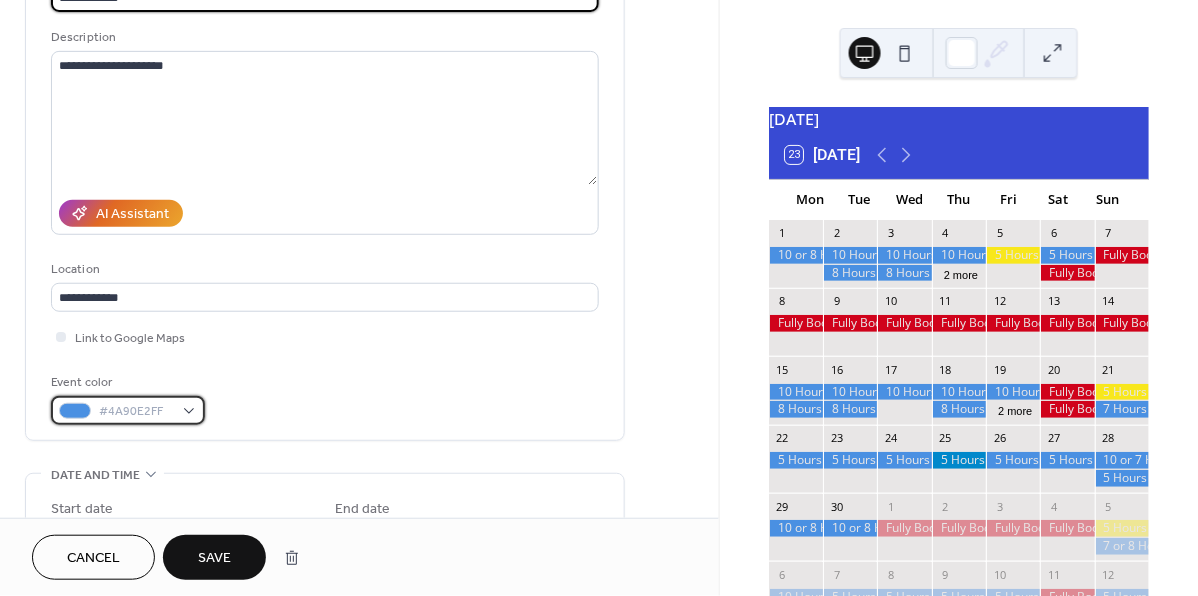 click on "#4A90E2FF" at bounding box center (128, 410) 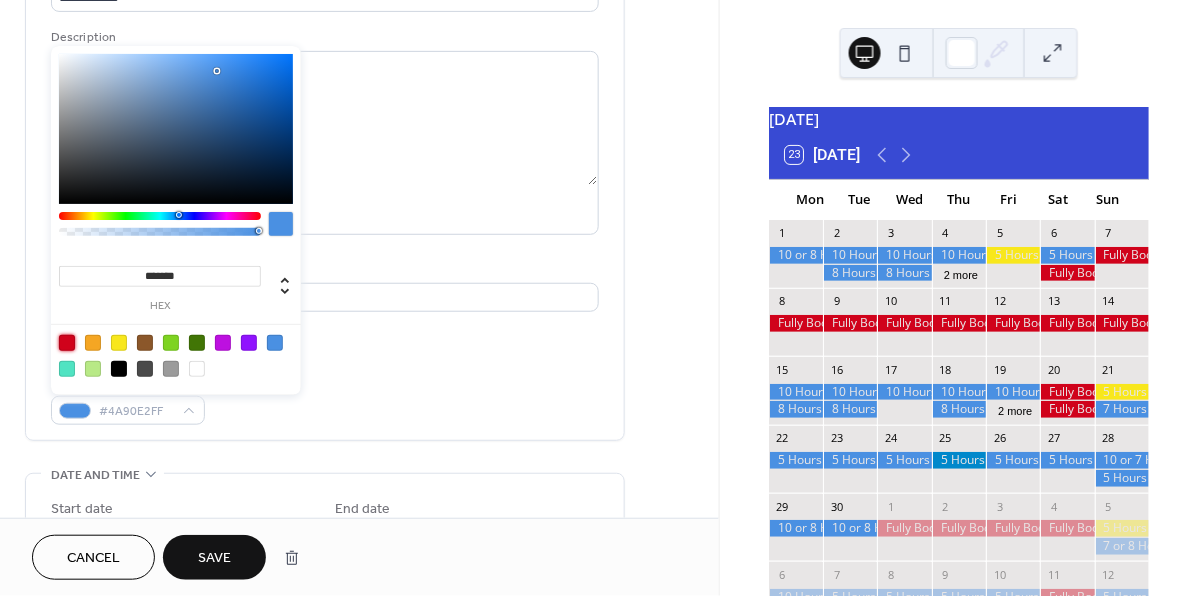 click at bounding box center (67, 343) 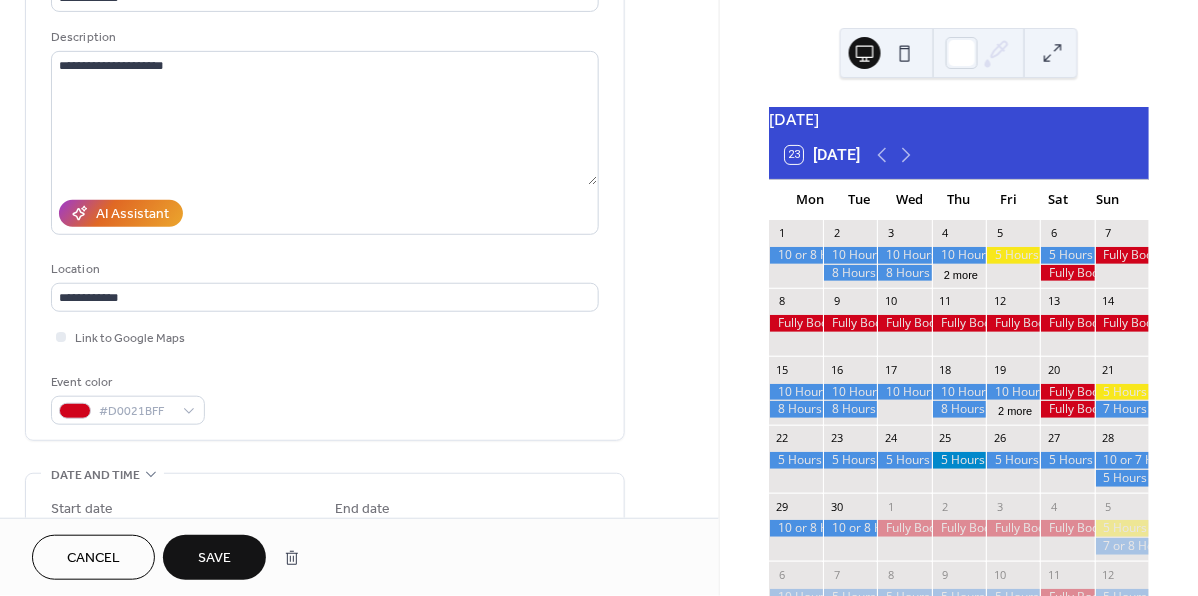 click on "Save" at bounding box center (214, 557) 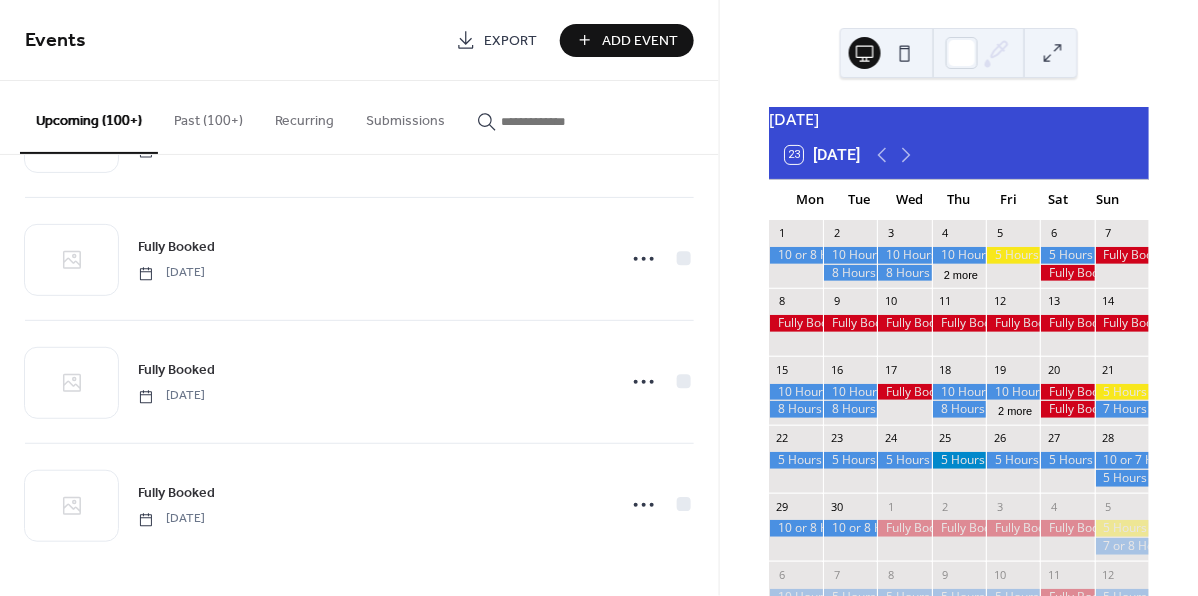 scroll, scrollTop: 3318, scrollLeft: 0, axis: vertical 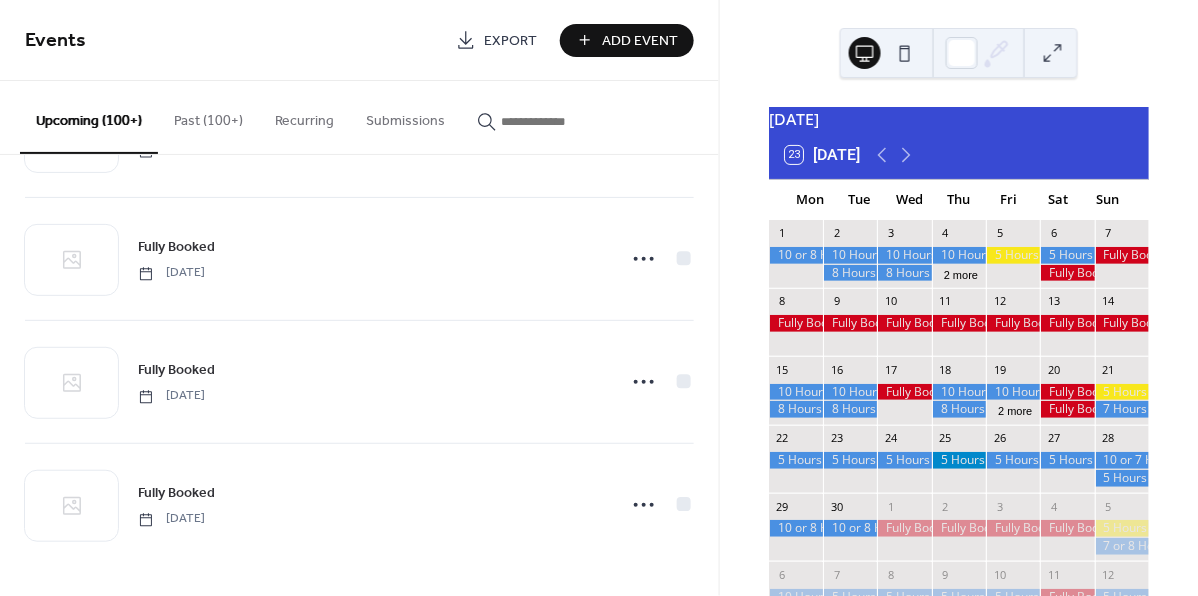 click on "Past (100+)" at bounding box center [208, 116] 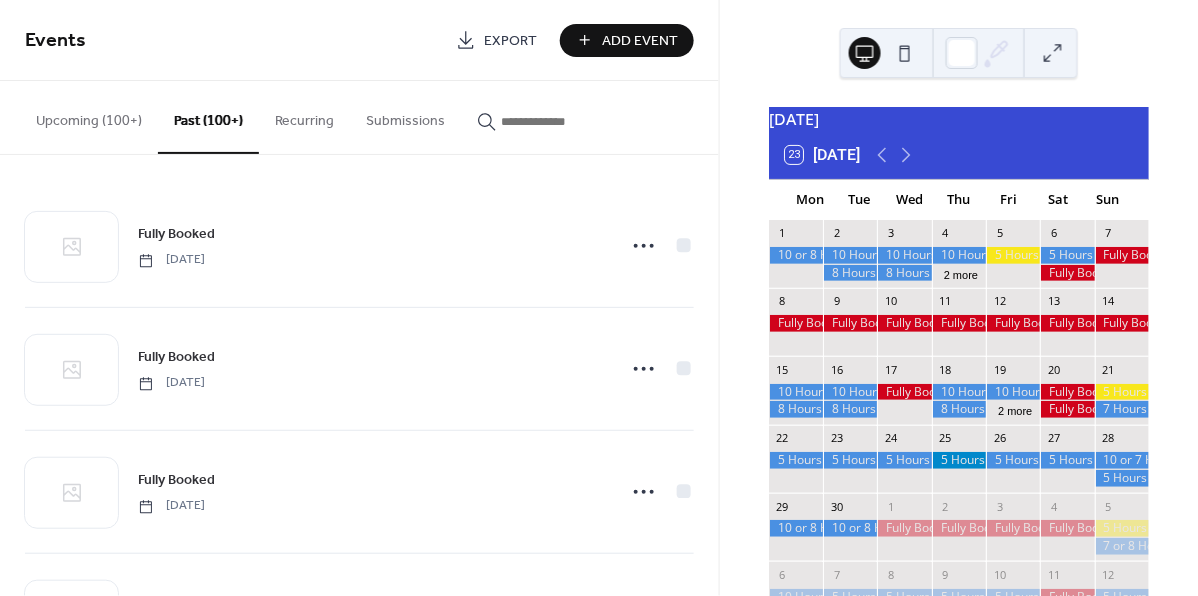 click on "Upcoming (100+)" at bounding box center (89, 116) 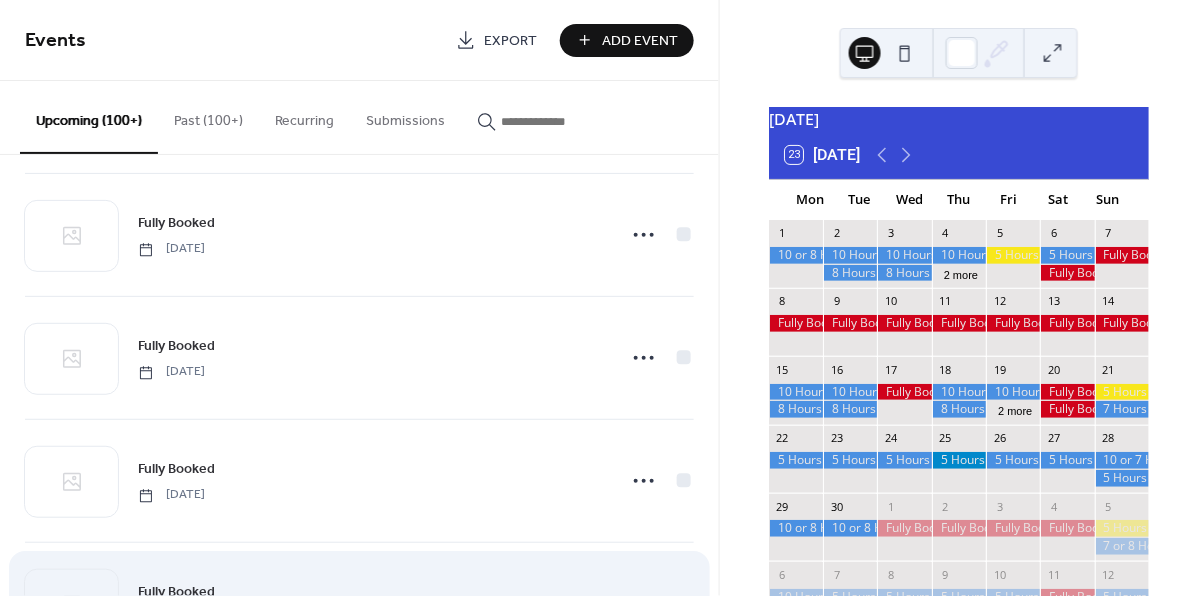 scroll, scrollTop: 5000, scrollLeft: 0, axis: vertical 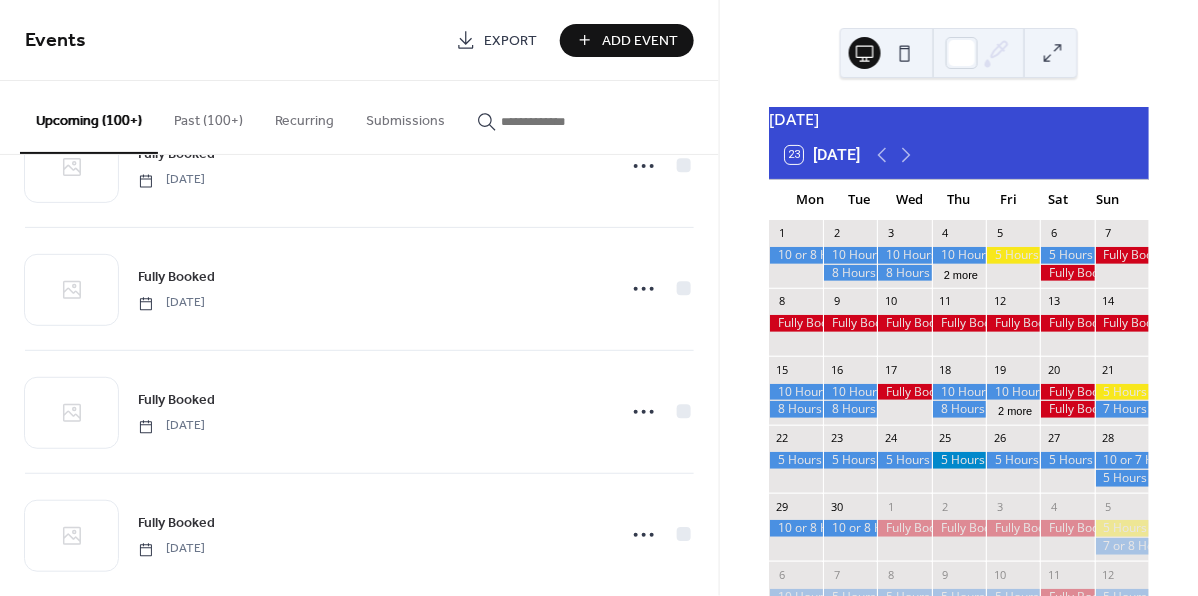 click on "Past (100+)" at bounding box center [208, 116] 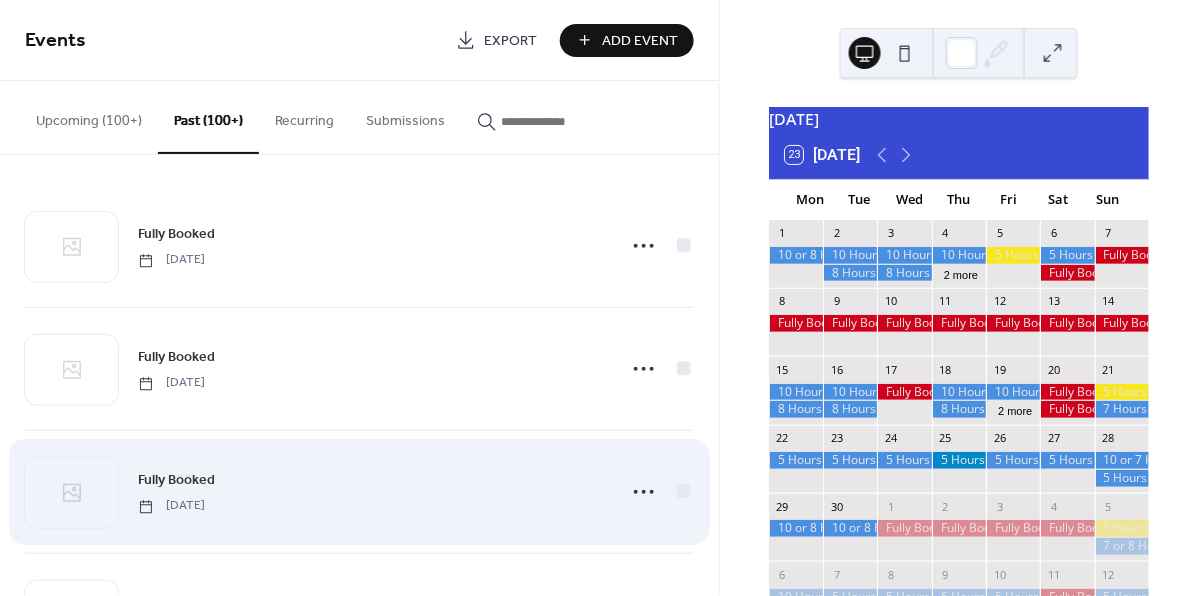 scroll, scrollTop: 0, scrollLeft: 0, axis: both 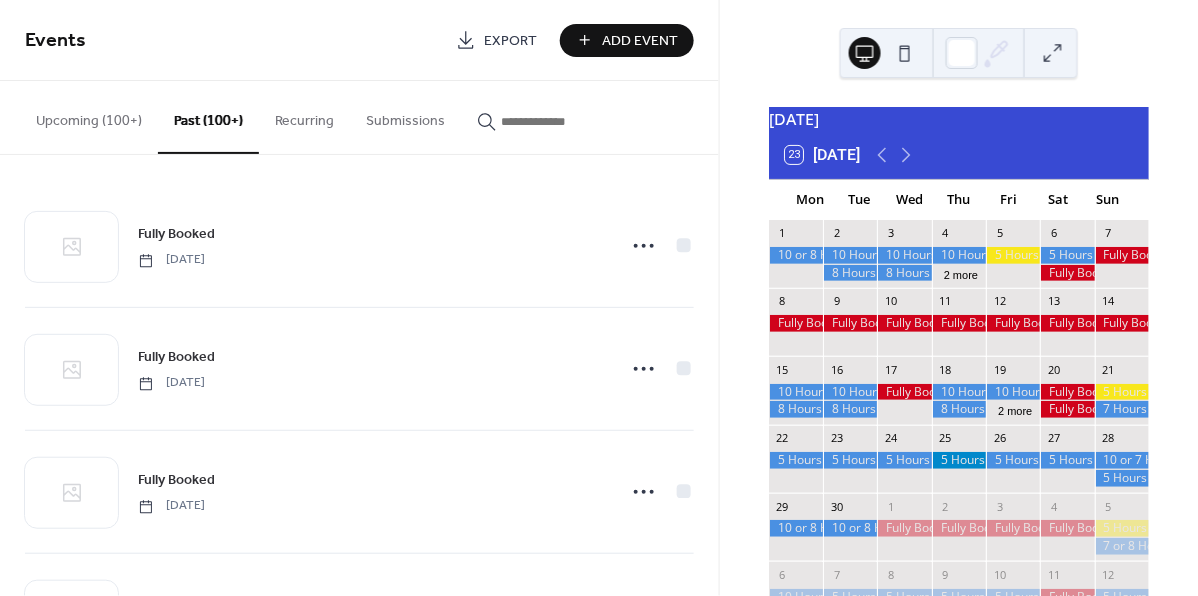 click on "Upcoming (100+)" at bounding box center [89, 116] 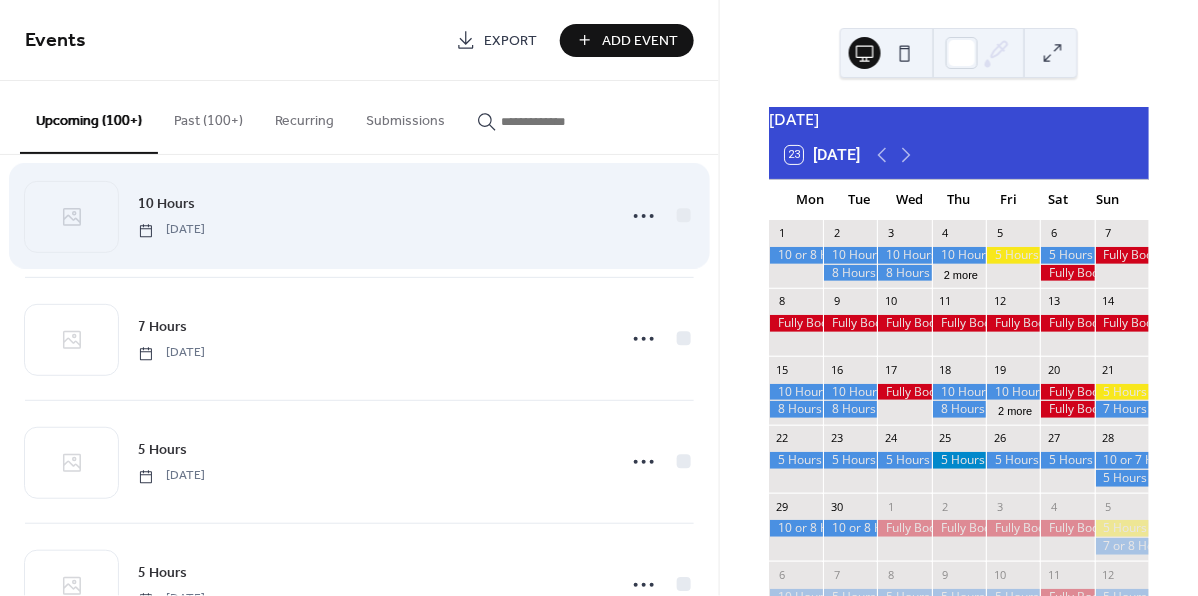 scroll, scrollTop: 6060, scrollLeft: 0, axis: vertical 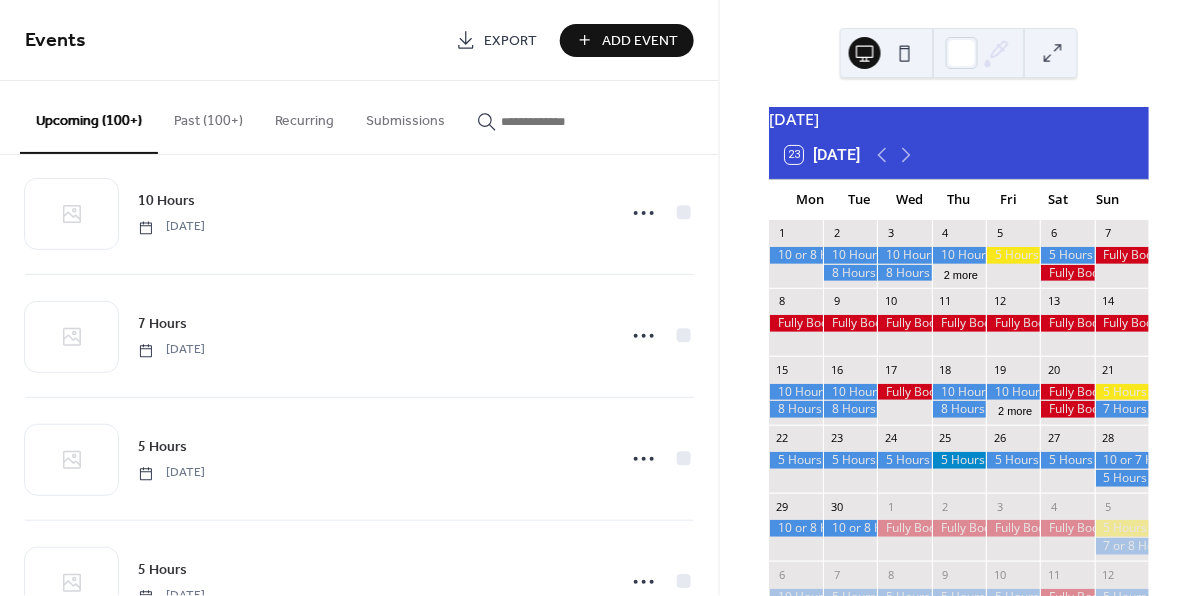 click at bounding box center (1122, 392) 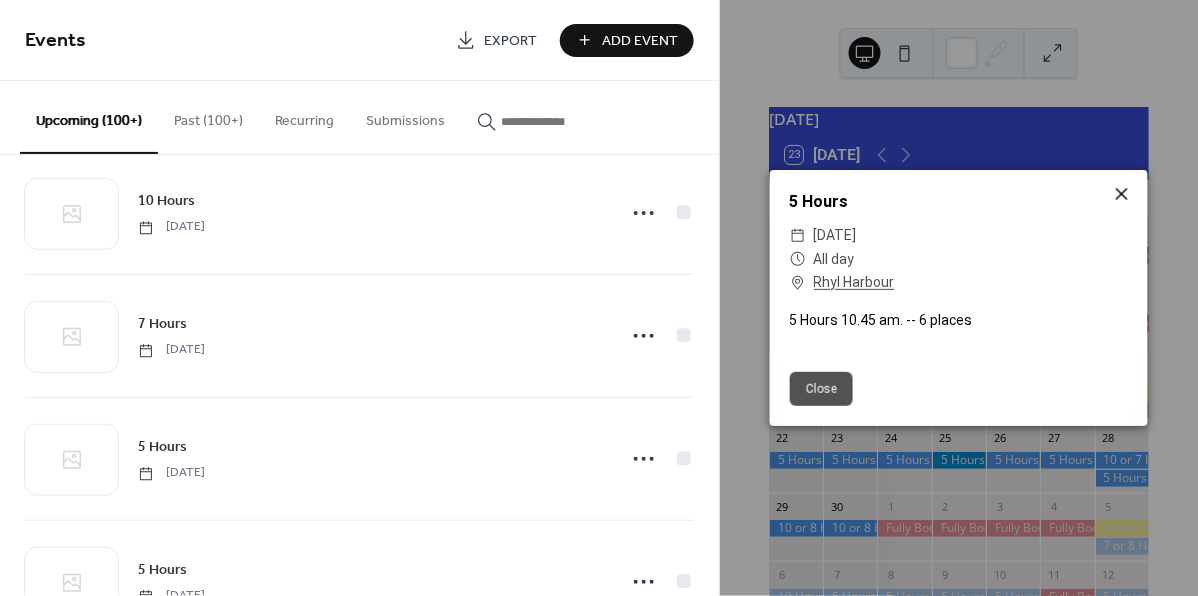 click 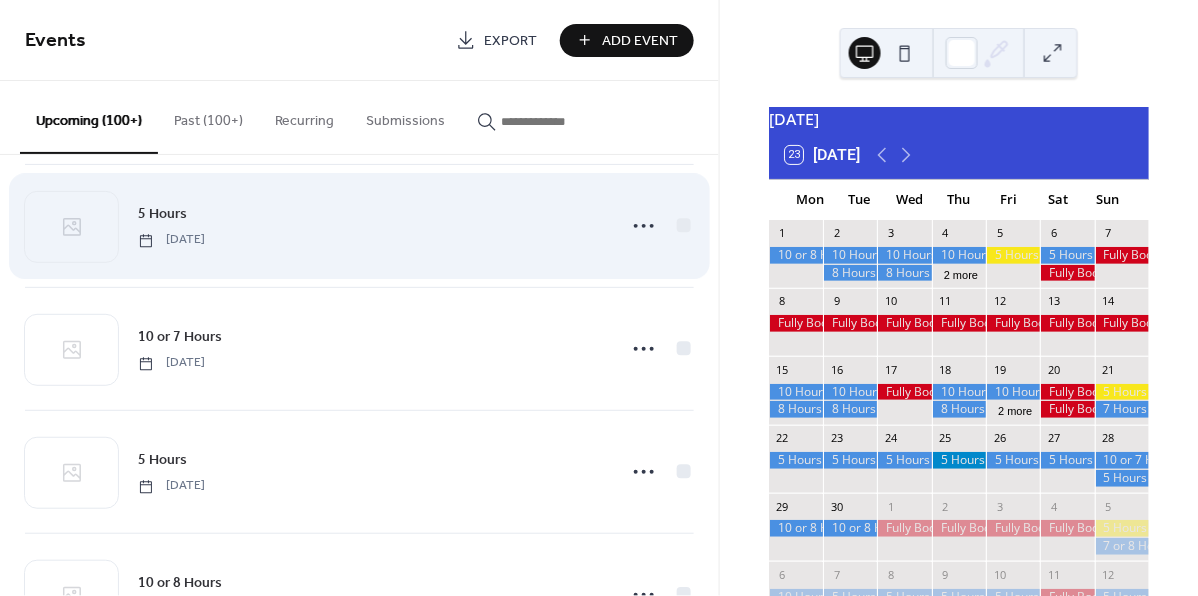 scroll, scrollTop: 6910, scrollLeft: 0, axis: vertical 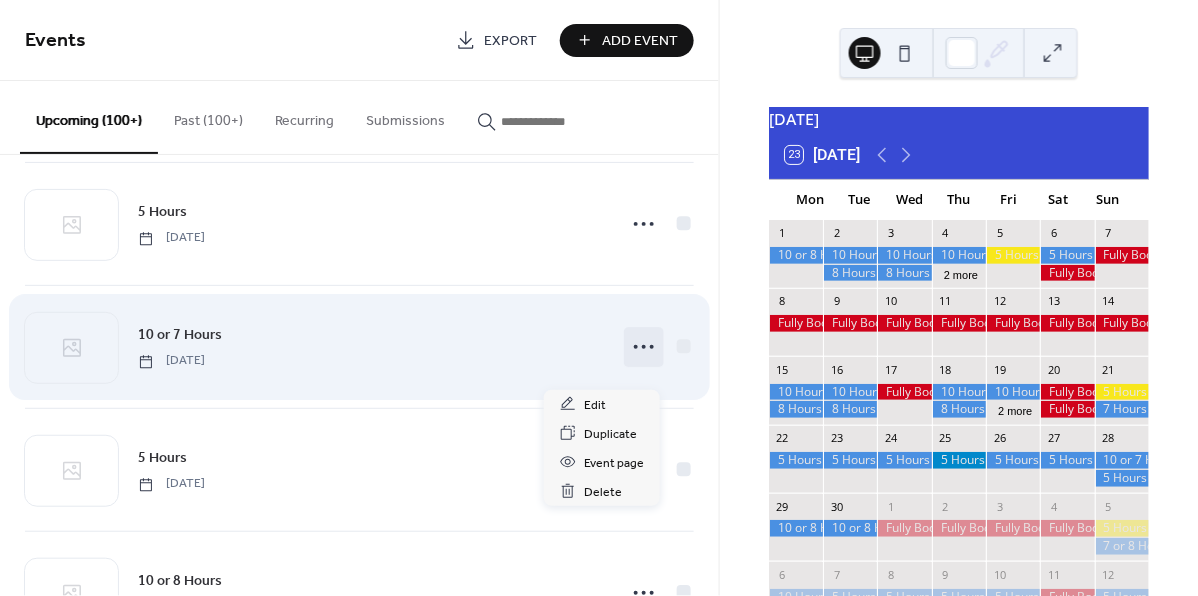 click 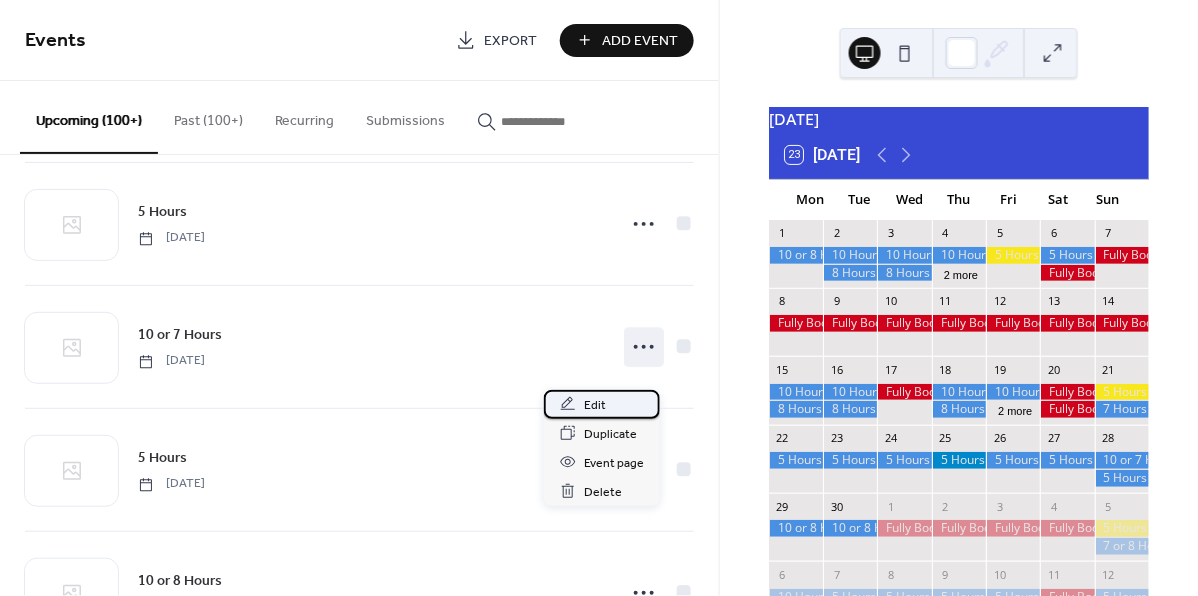 click on "Edit" at bounding box center (595, 405) 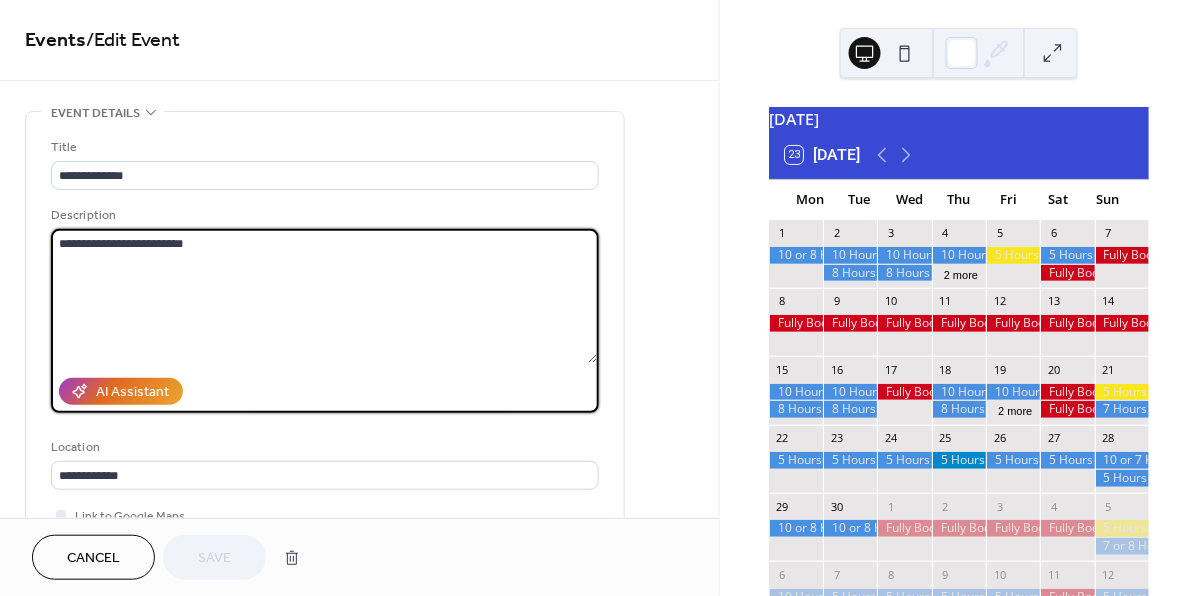 click on "**********" at bounding box center [324, 296] 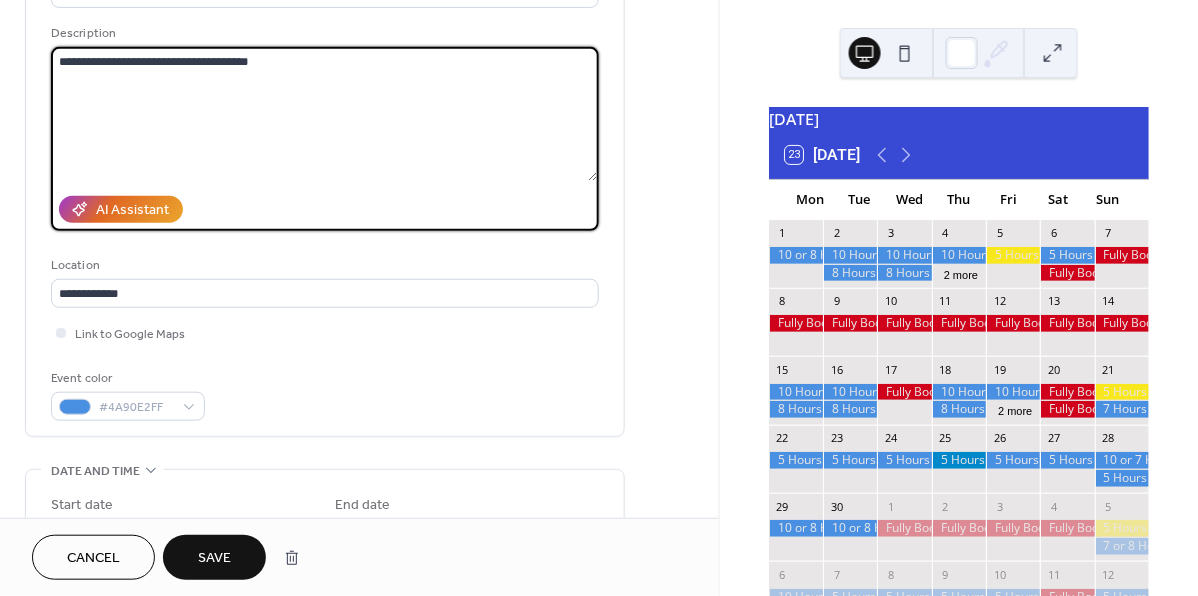 scroll, scrollTop: 184, scrollLeft: 0, axis: vertical 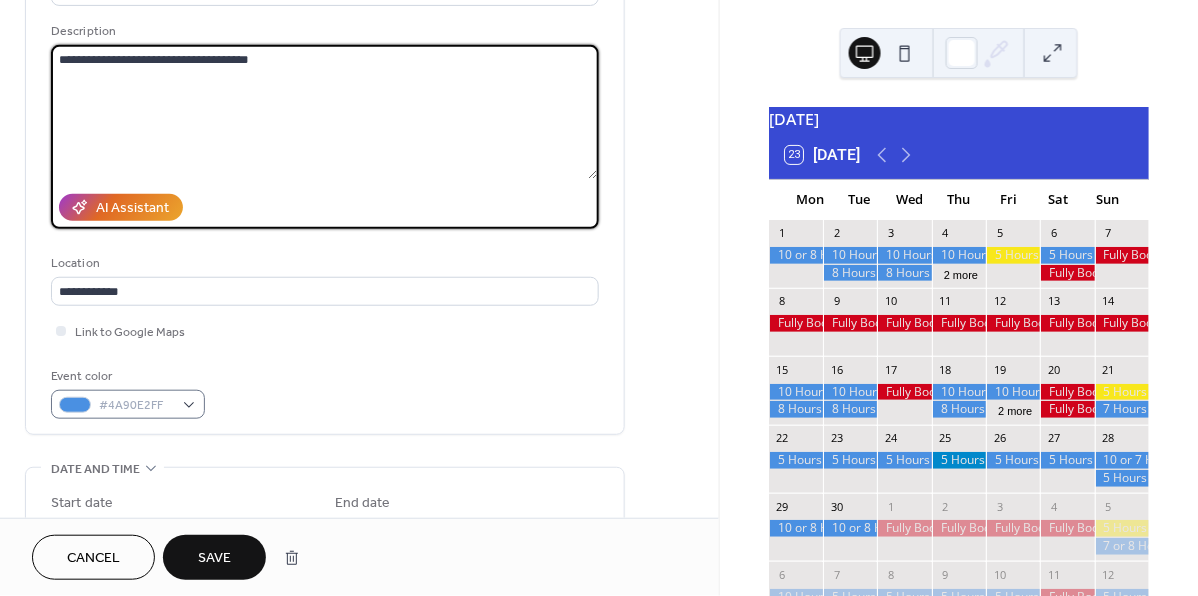type on "**********" 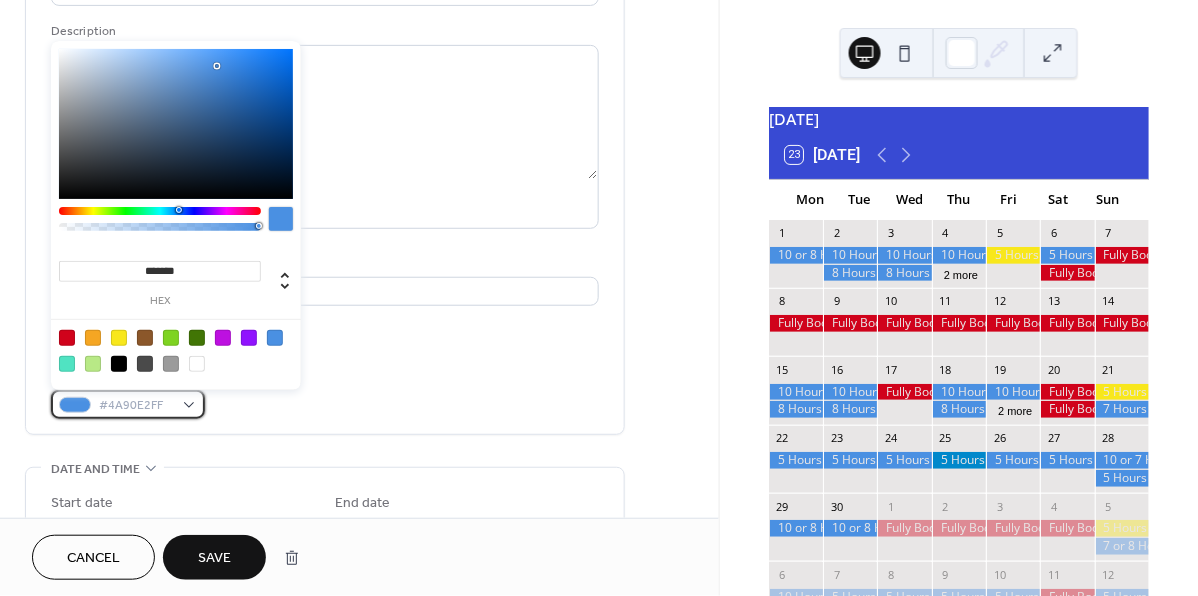 click on "#4A90E2FF" at bounding box center [128, 404] 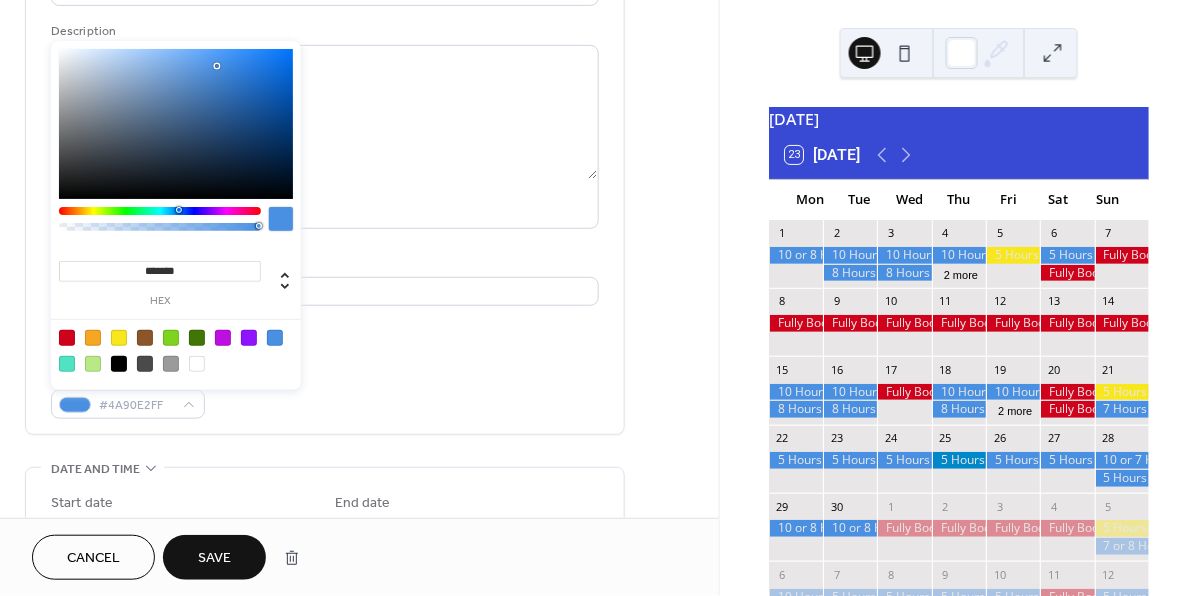 click at bounding box center [119, 338] 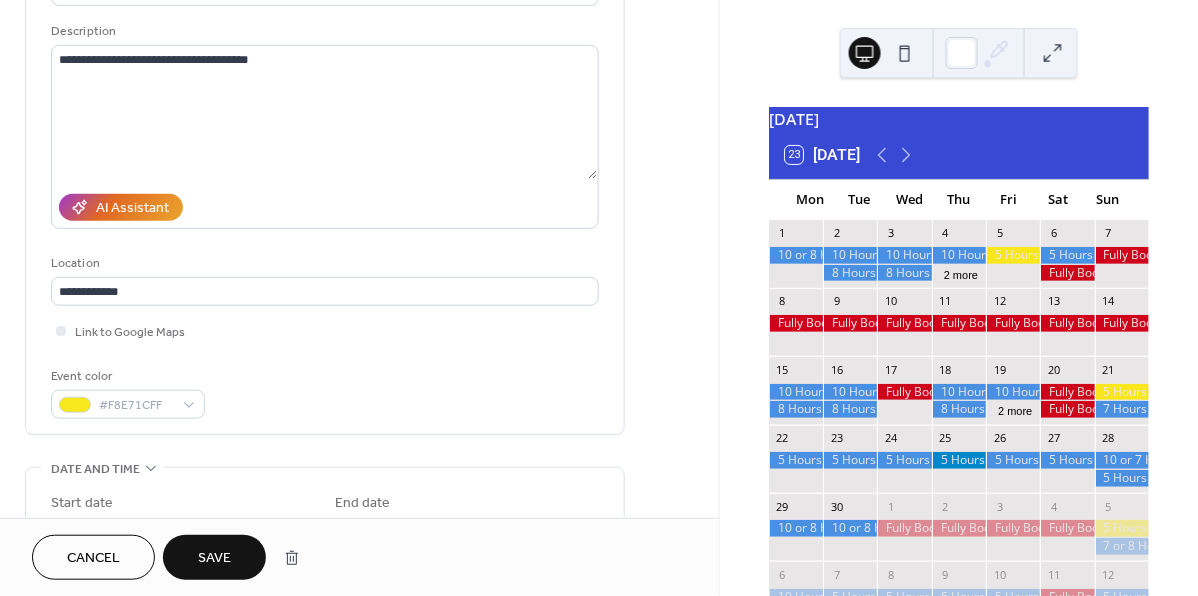 click on "Save" at bounding box center [214, 559] 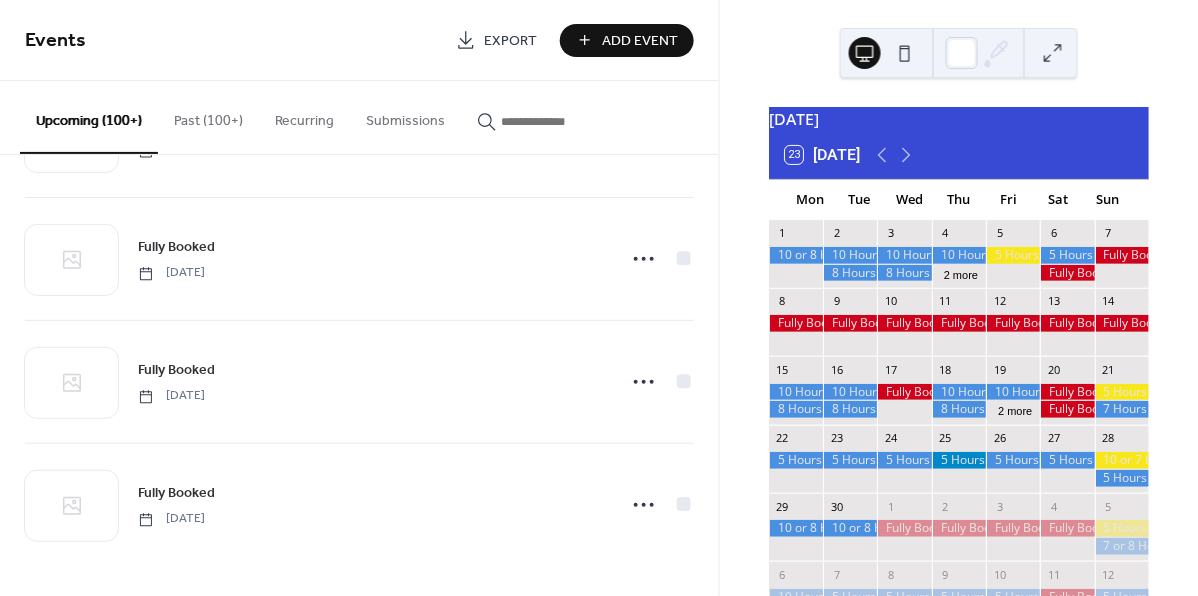 scroll, scrollTop: 3318, scrollLeft: 0, axis: vertical 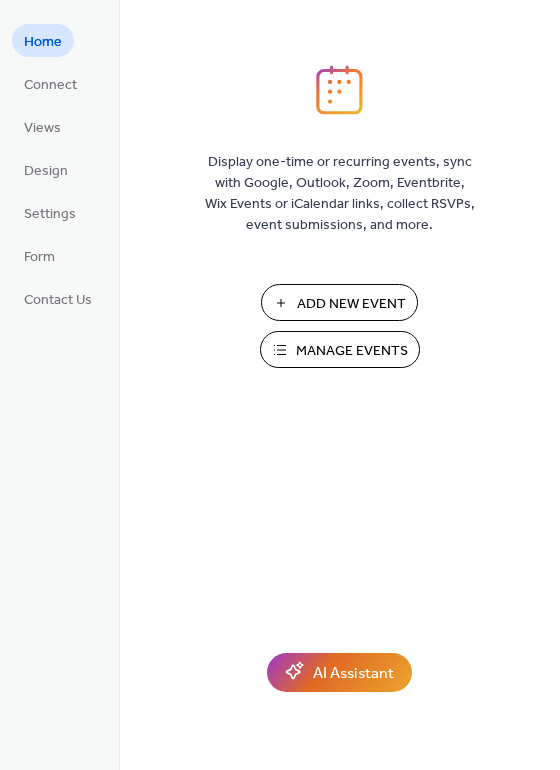 click on "Manage Events" at bounding box center [352, 351] 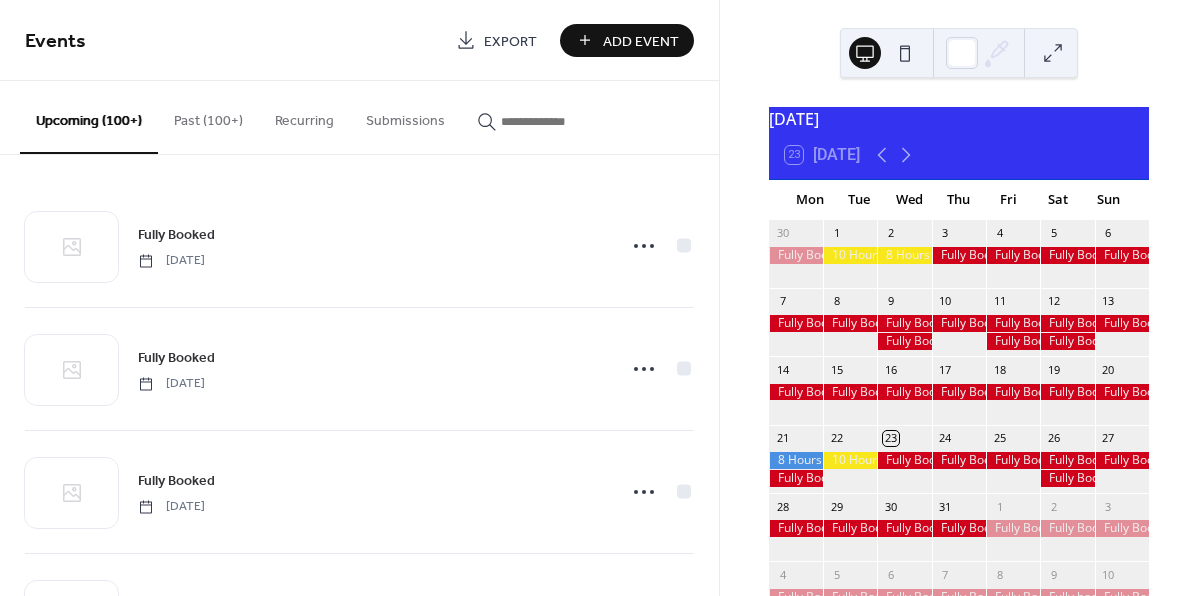 scroll, scrollTop: 0, scrollLeft: 0, axis: both 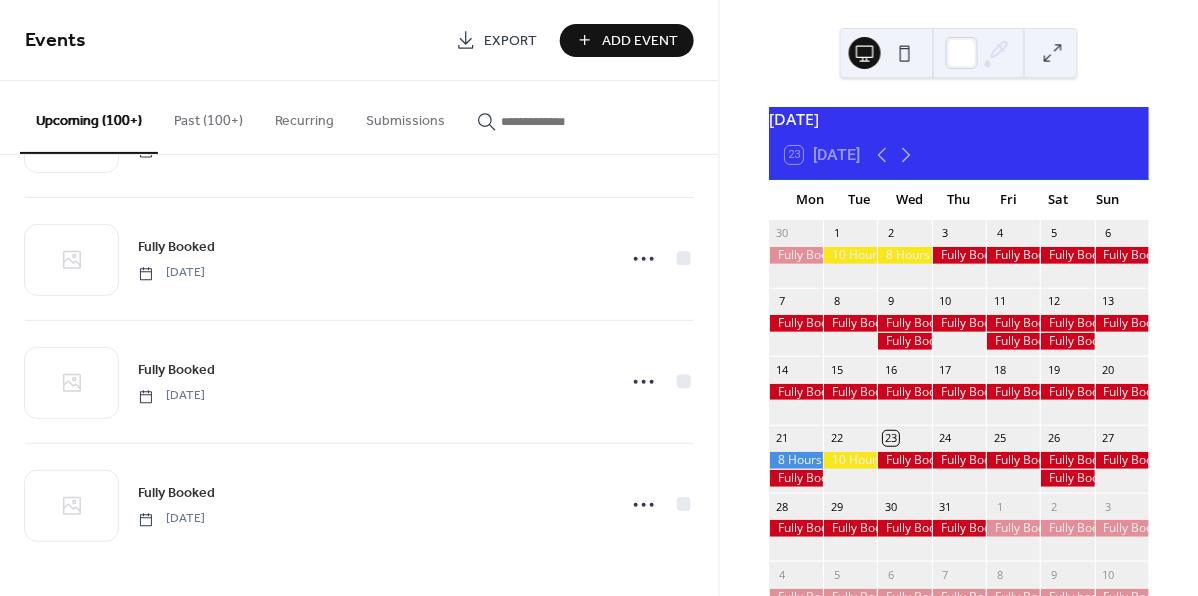 click on "Past (100+)" at bounding box center (208, 116) 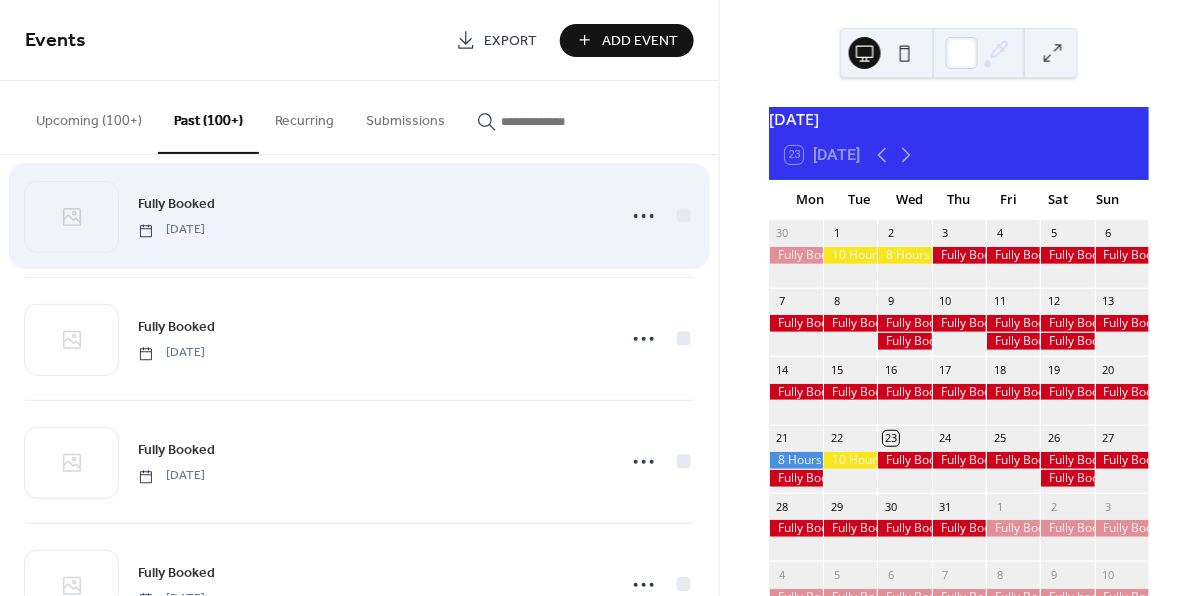 scroll, scrollTop: 2226, scrollLeft: 0, axis: vertical 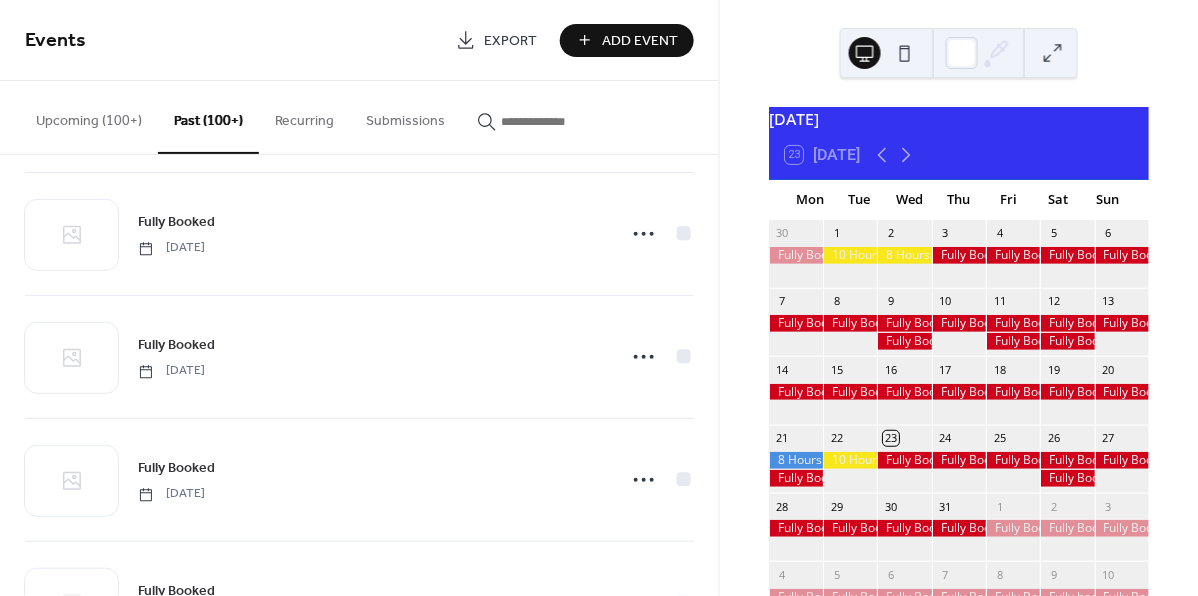 click on "Upcoming (100+)" at bounding box center (89, 116) 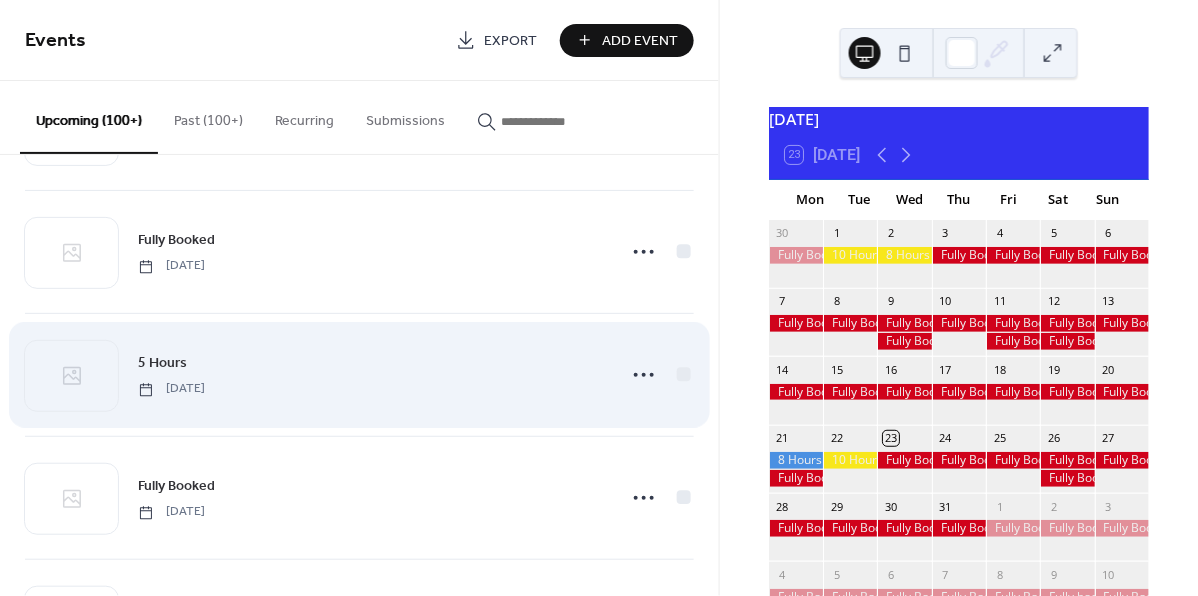 scroll, scrollTop: 4058, scrollLeft: 0, axis: vertical 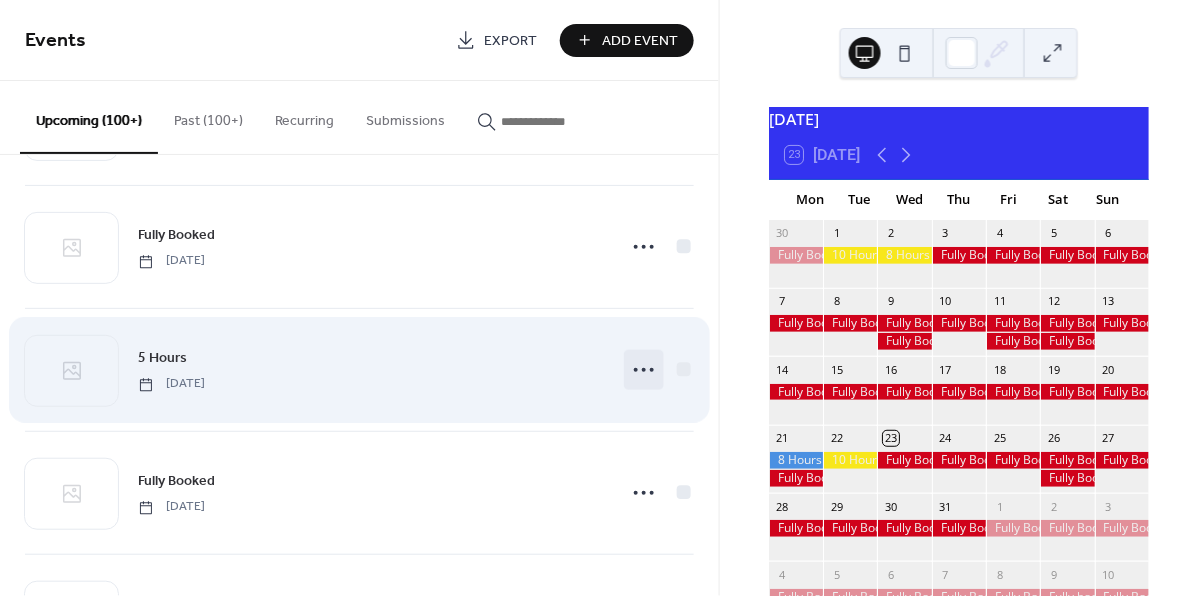 click 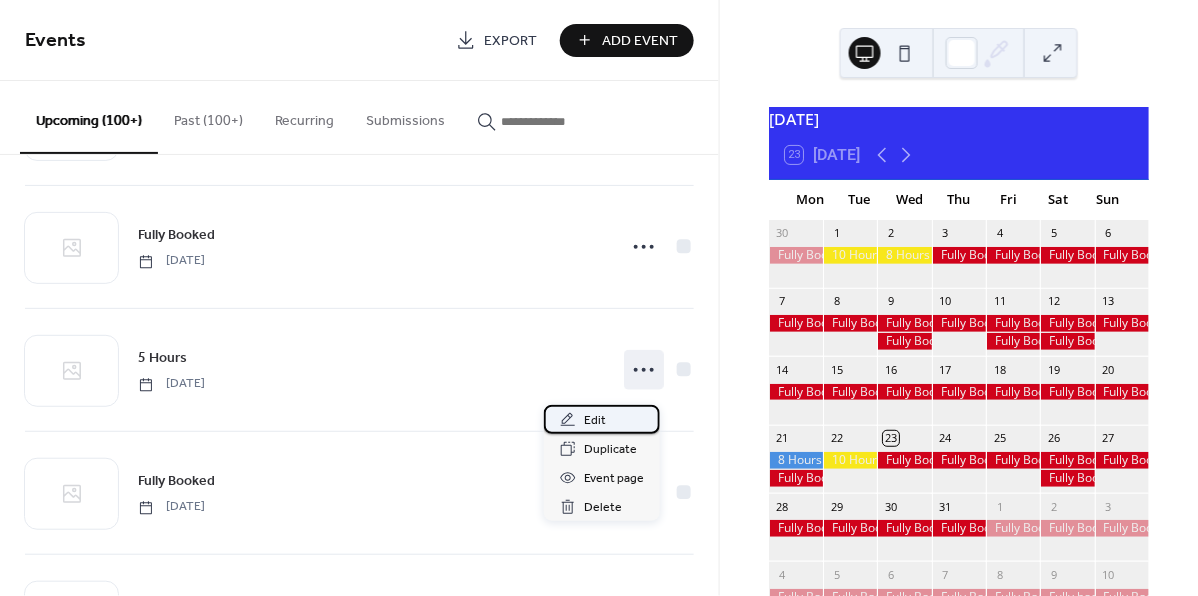click on "Edit" at bounding box center (595, 421) 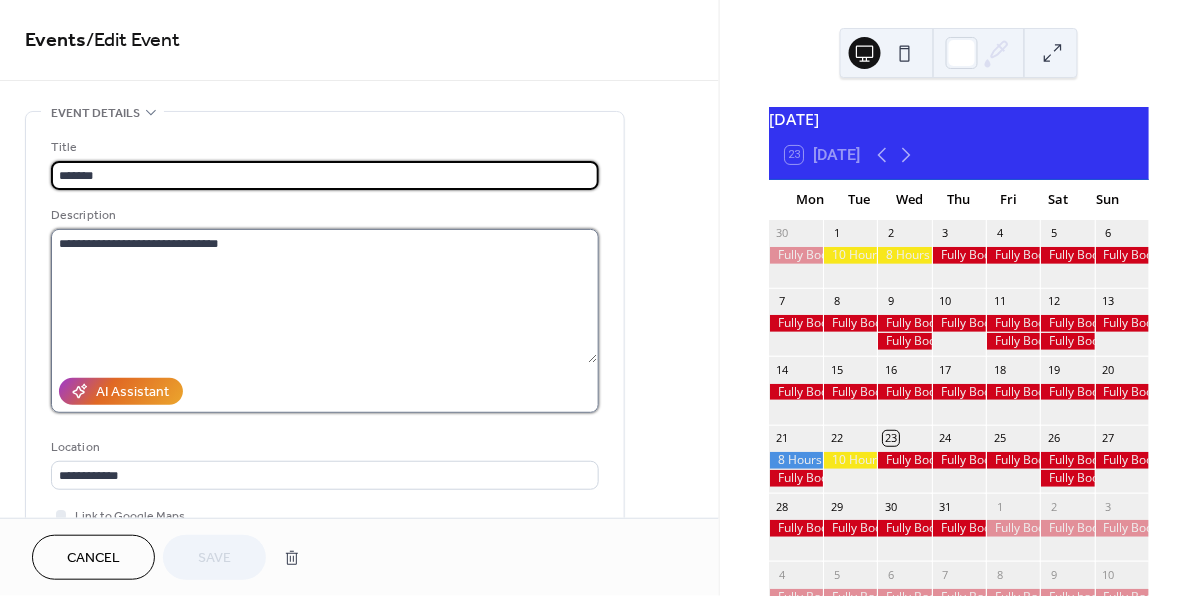 click on "**********" at bounding box center [324, 296] 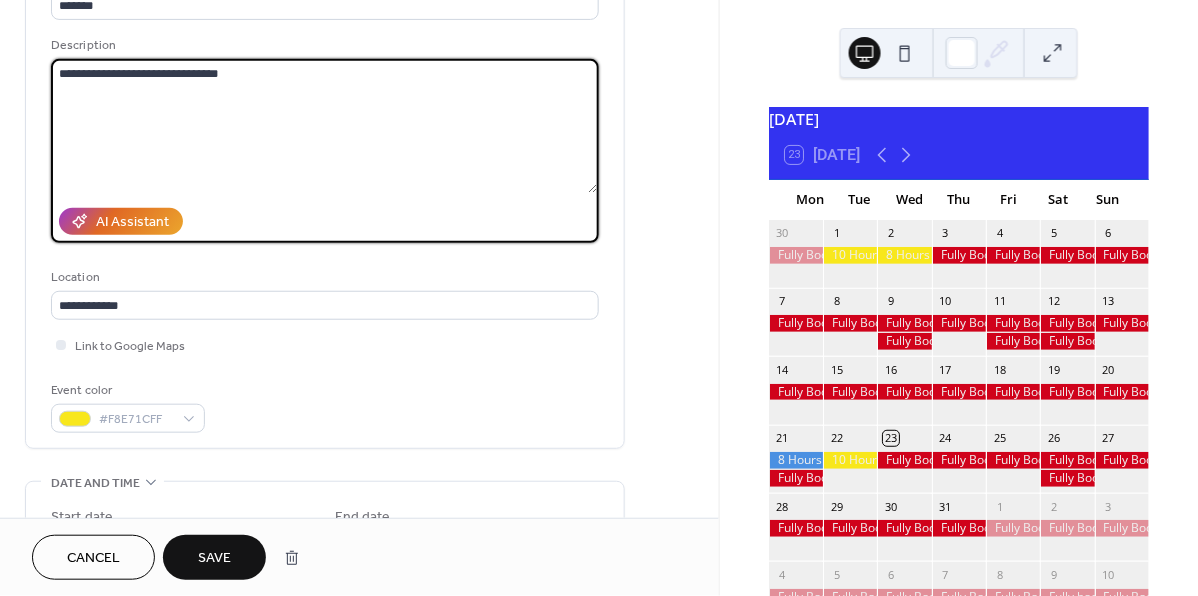 scroll, scrollTop: 172, scrollLeft: 0, axis: vertical 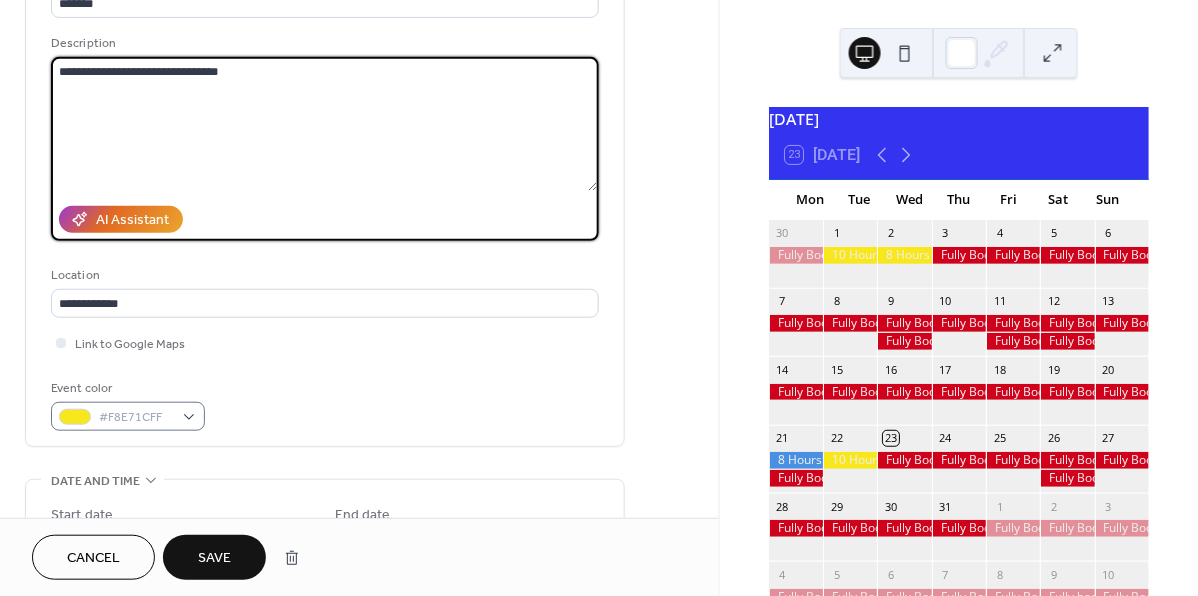 type on "**********" 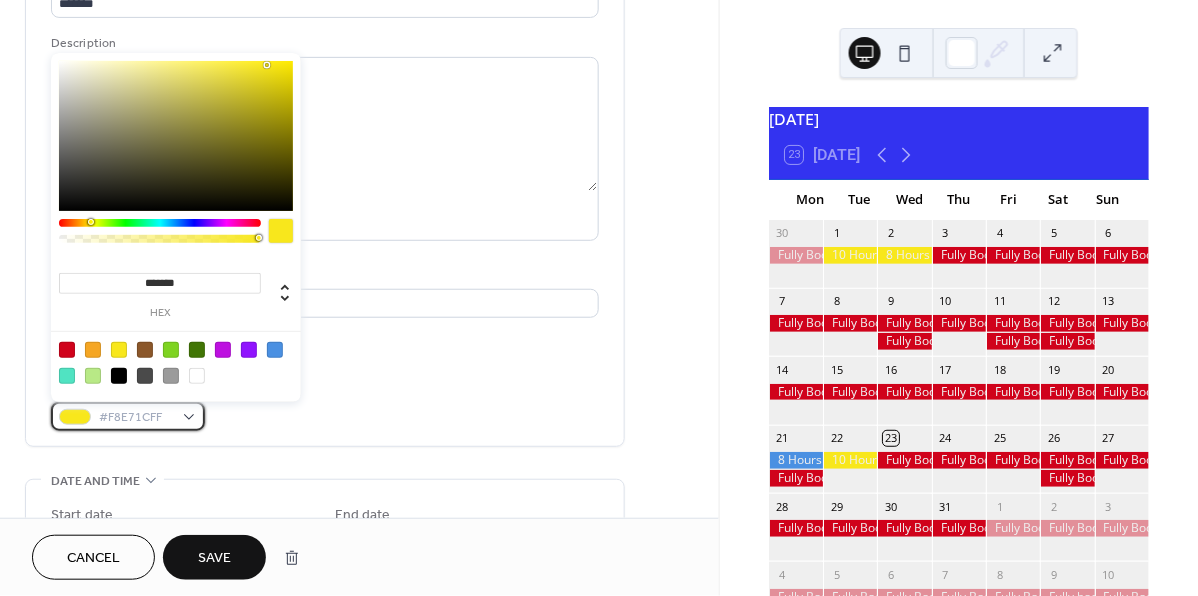 click on "#F8E71CFF" at bounding box center (128, 416) 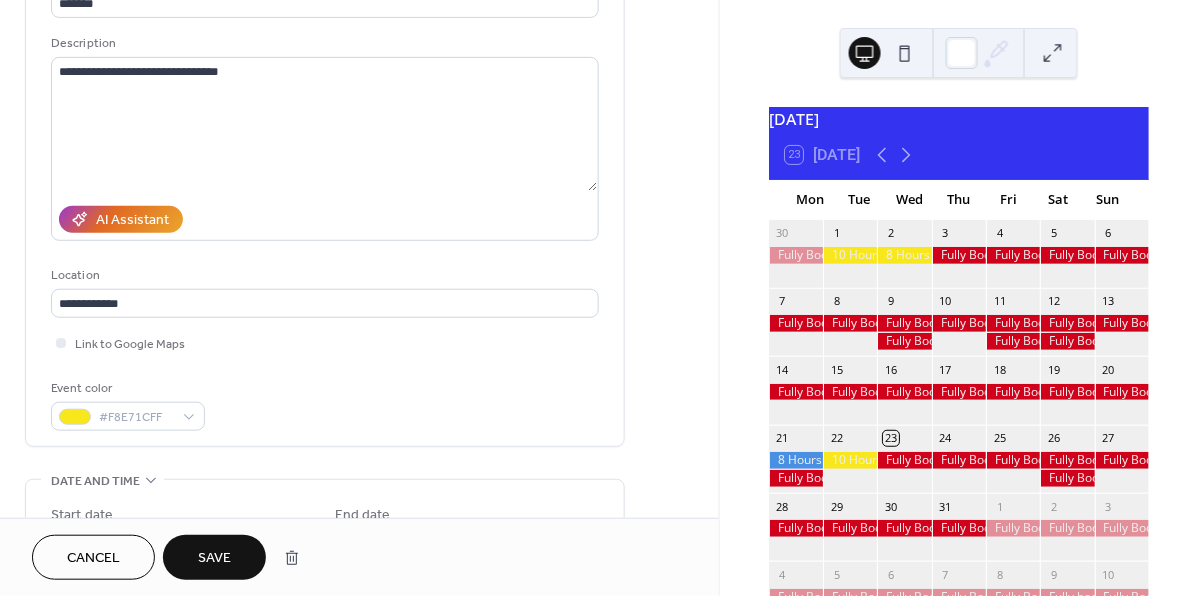 click on "Save" at bounding box center [214, 559] 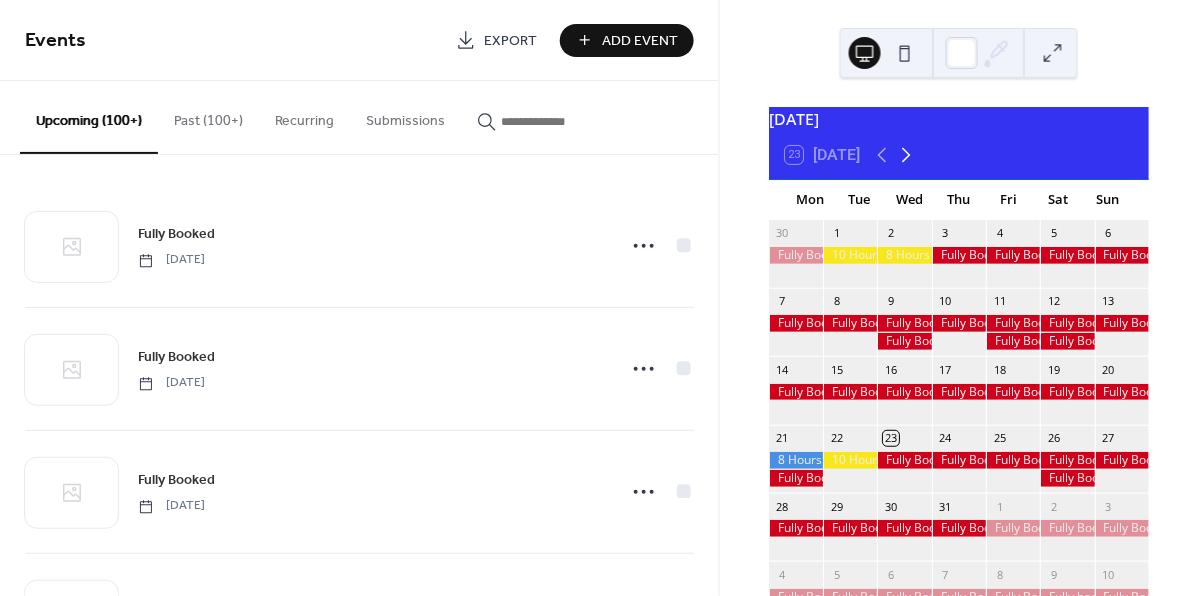click 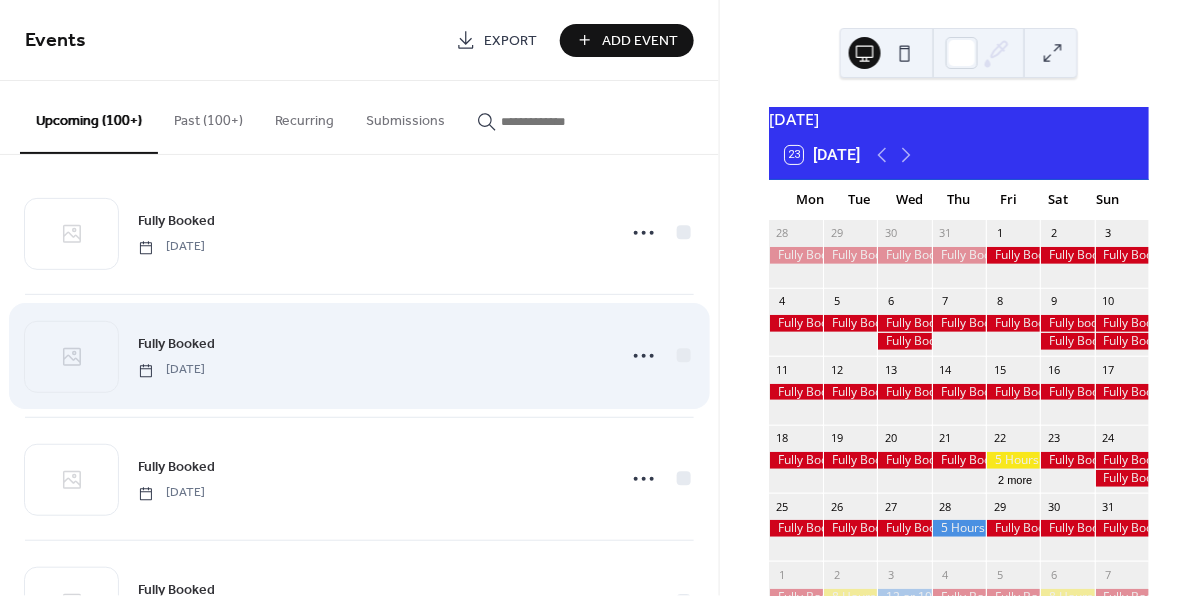 scroll, scrollTop: 22, scrollLeft: 0, axis: vertical 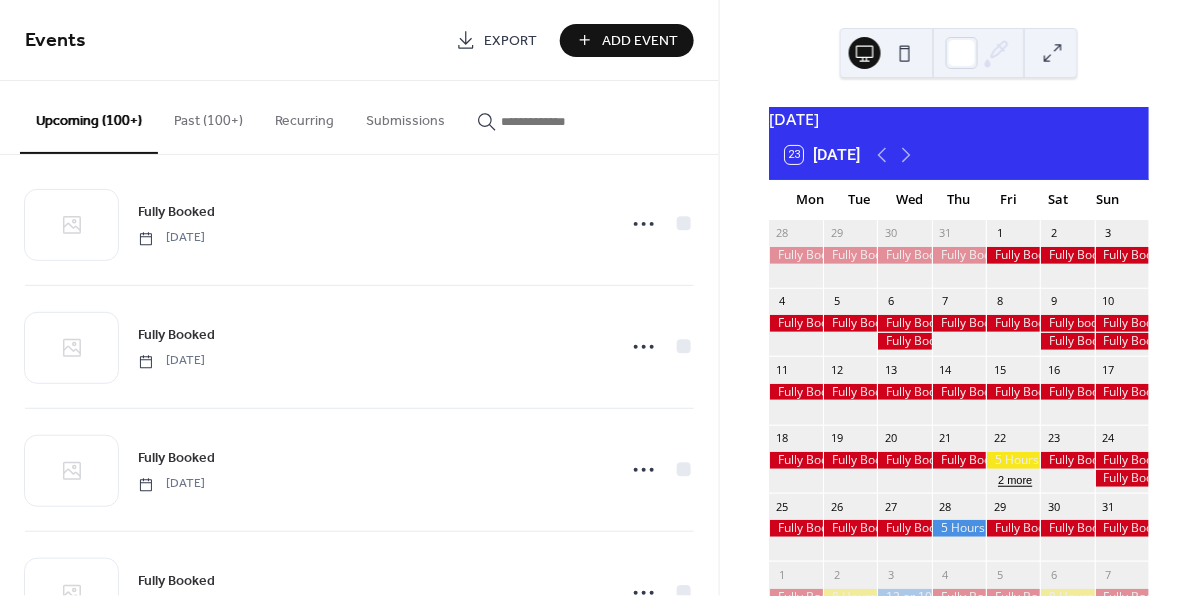 click on "2 more" at bounding box center [1015, 478] 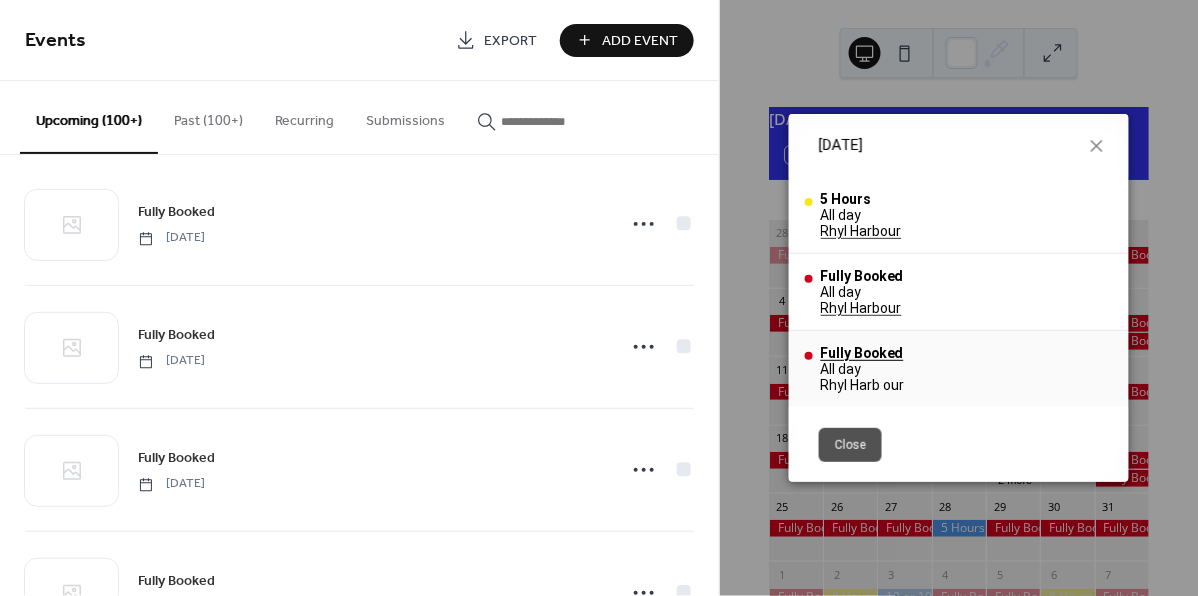 click on "Fully Booked" at bounding box center [863, 353] 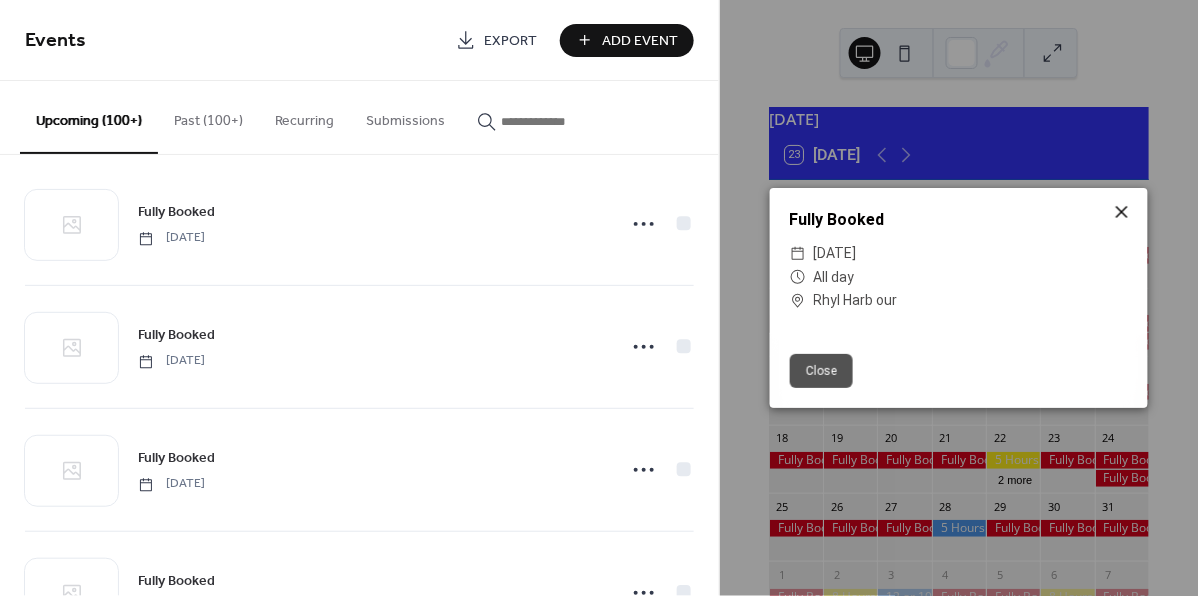 click 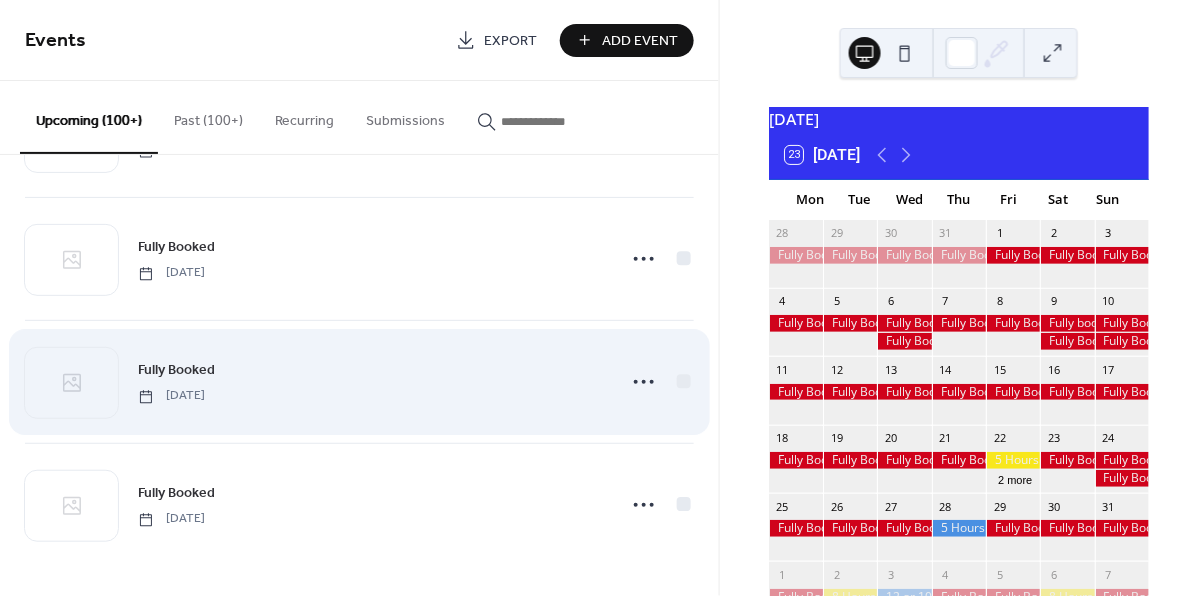 scroll, scrollTop: 3318, scrollLeft: 0, axis: vertical 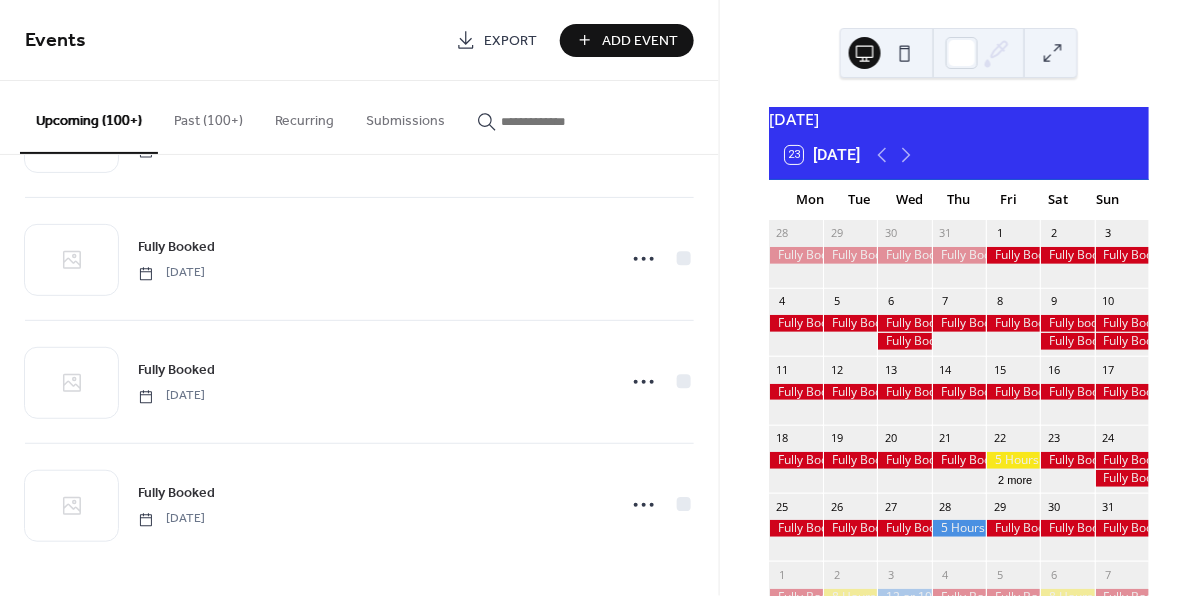 click on "Past (100+)" at bounding box center [208, 116] 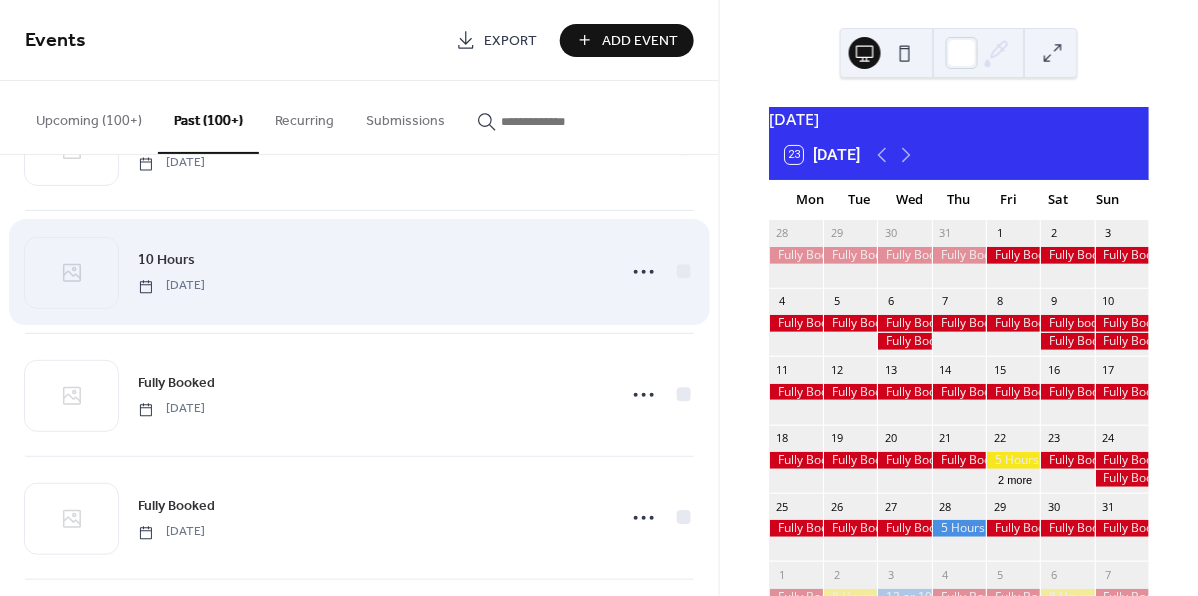 scroll, scrollTop: 3318, scrollLeft: 0, axis: vertical 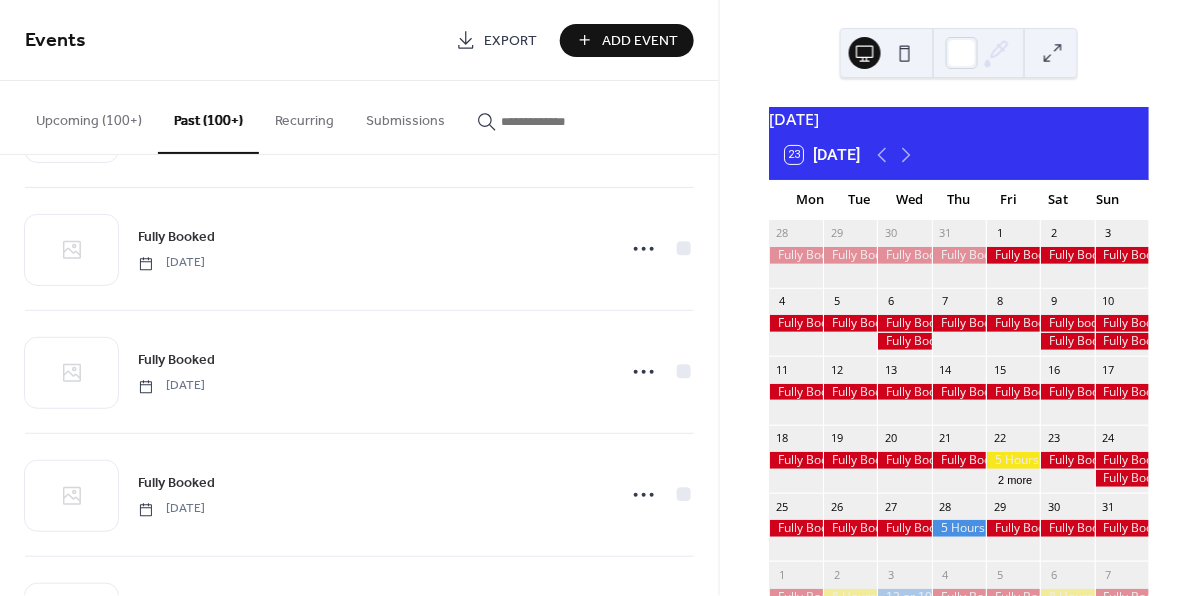 click on "Upcoming (100+)" at bounding box center [89, 116] 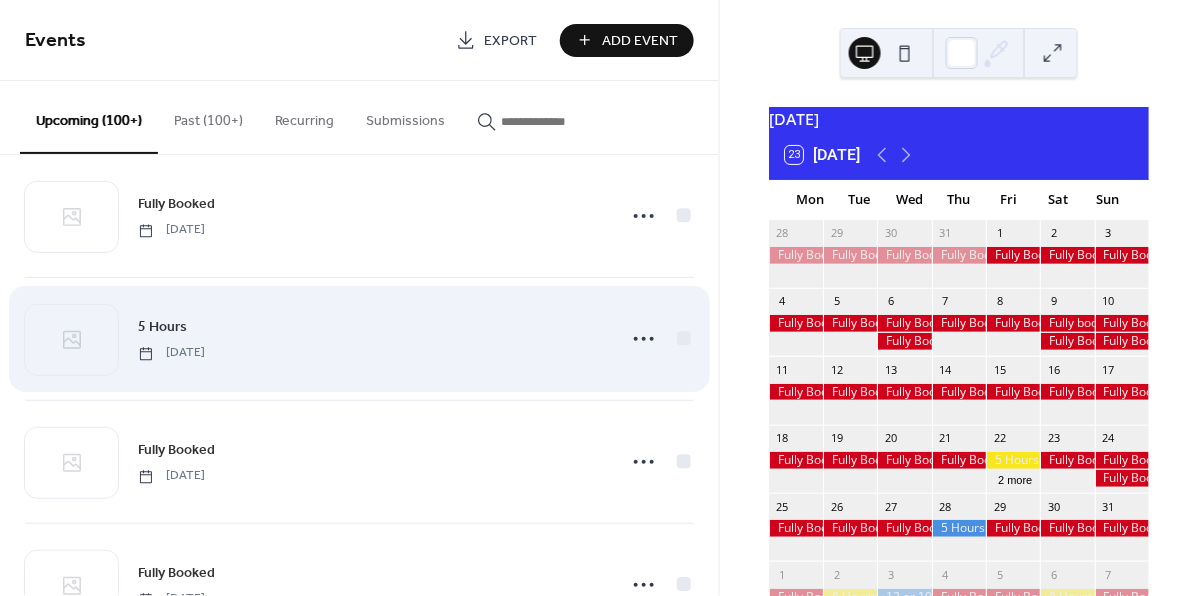 scroll, scrollTop: 3986, scrollLeft: 0, axis: vertical 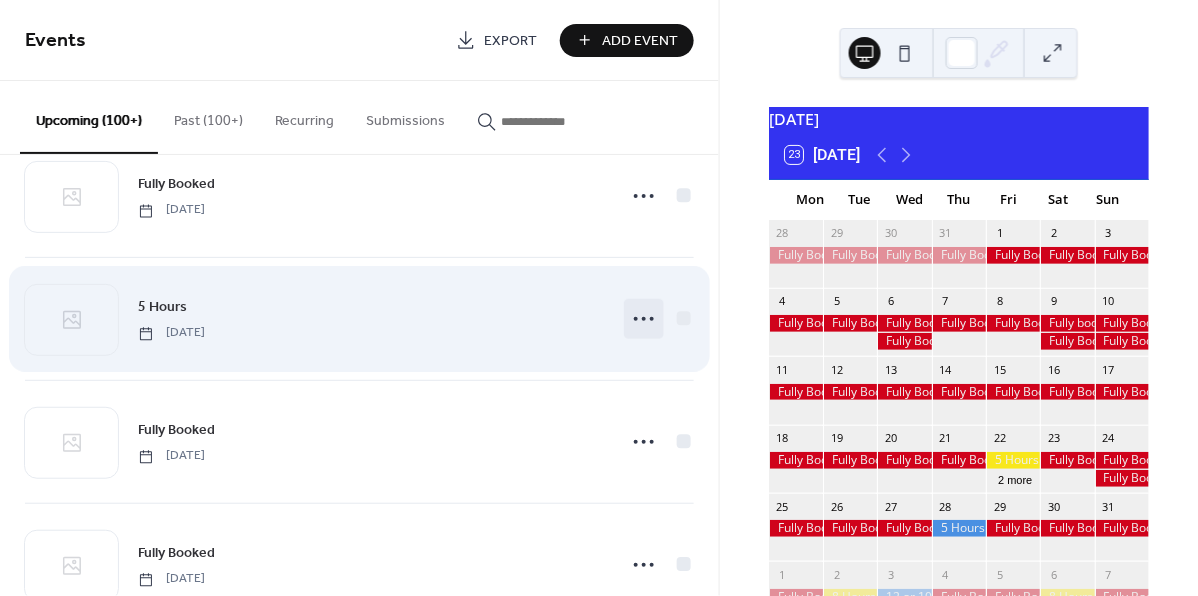 click 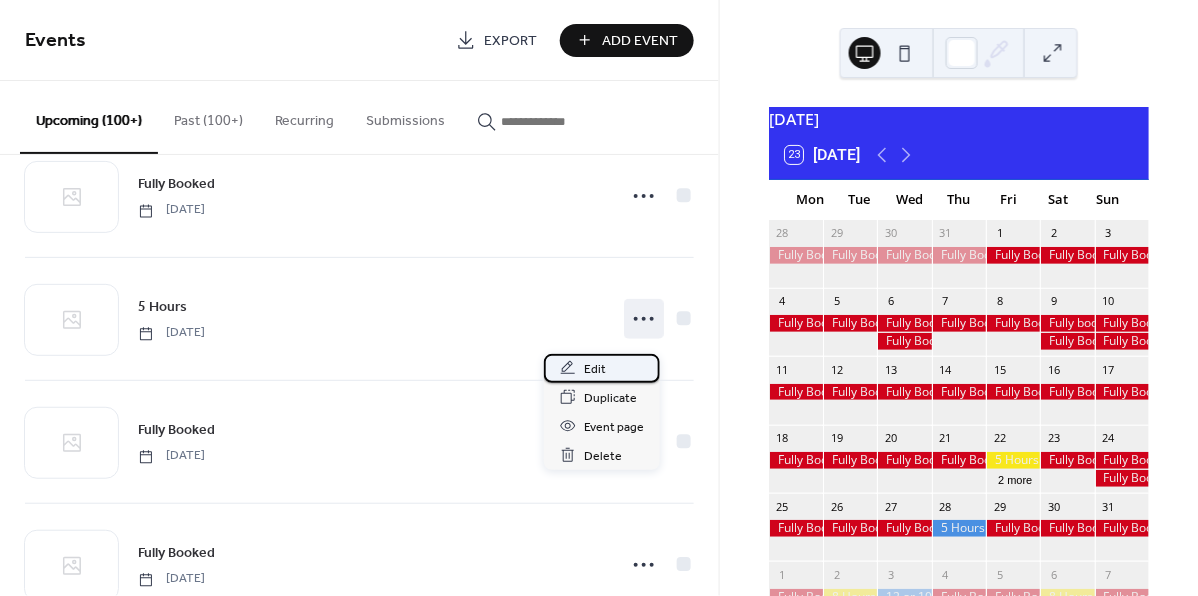 click on "Edit" at bounding box center [595, 369] 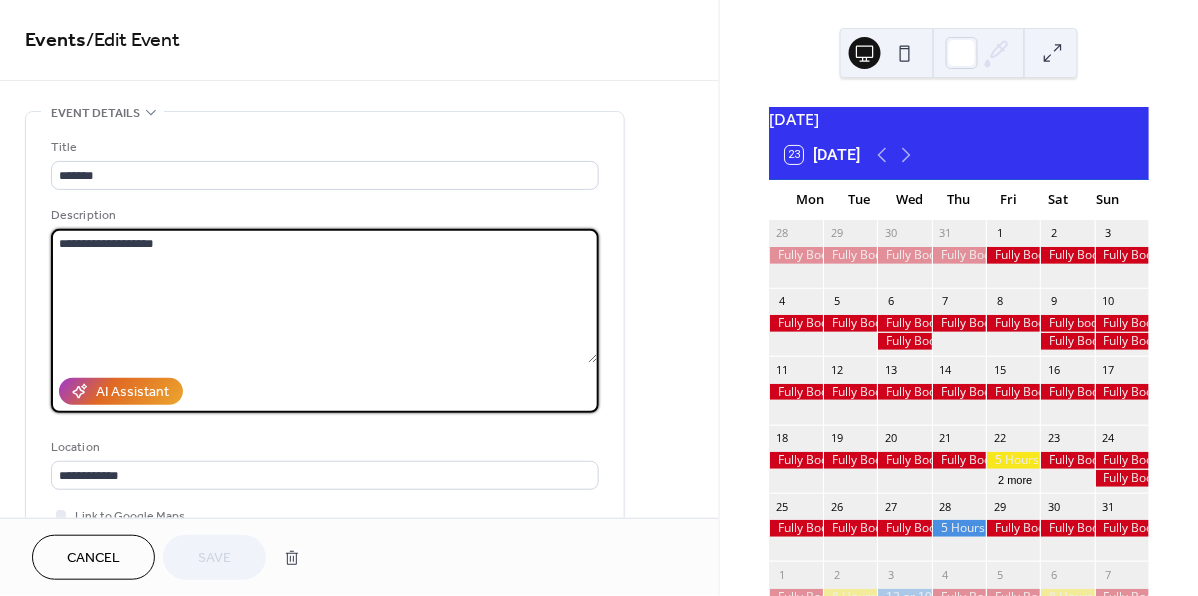 click on "**********" at bounding box center (324, 296) 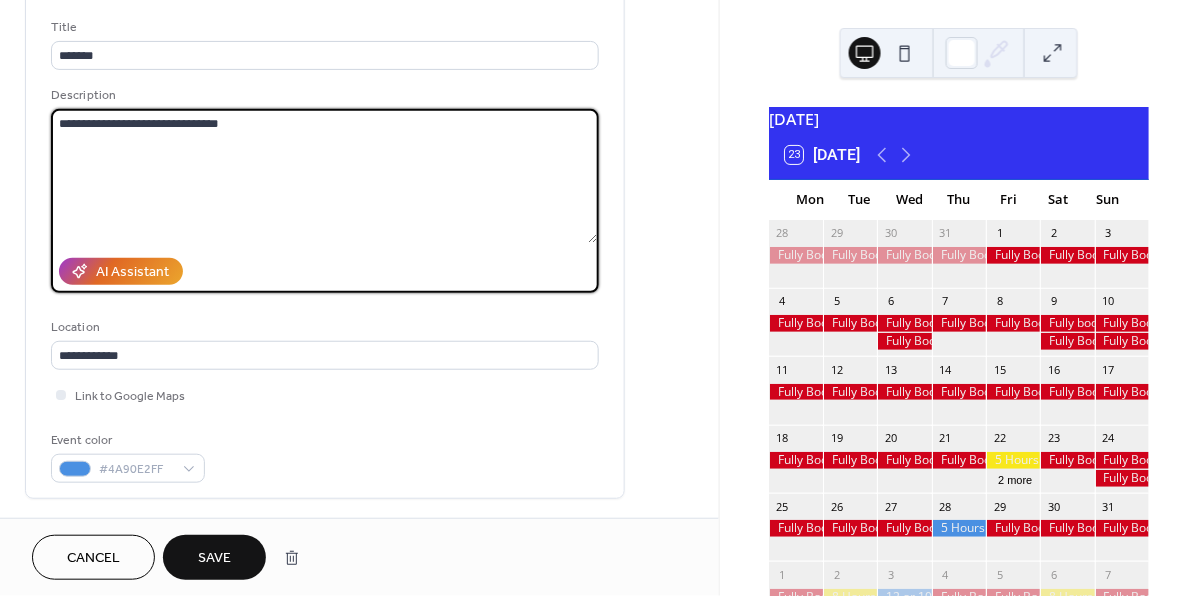 scroll, scrollTop: 140, scrollLeft: 0, axis: vertical 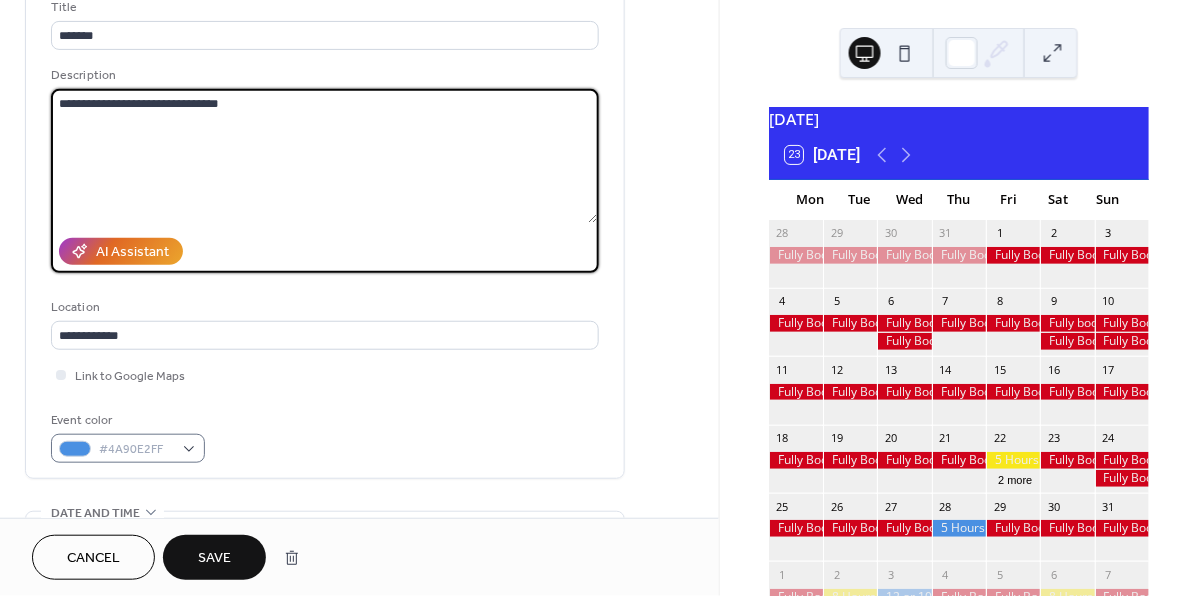 type on "**********" 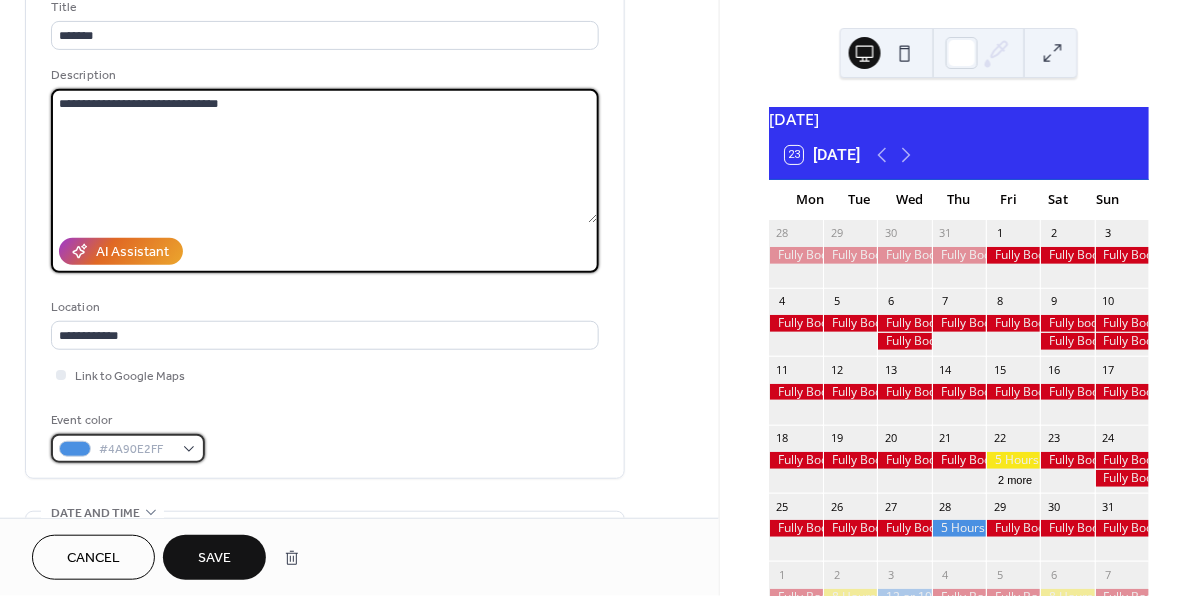 click on "#4A90E2FF" at bounding box center [128, 448] 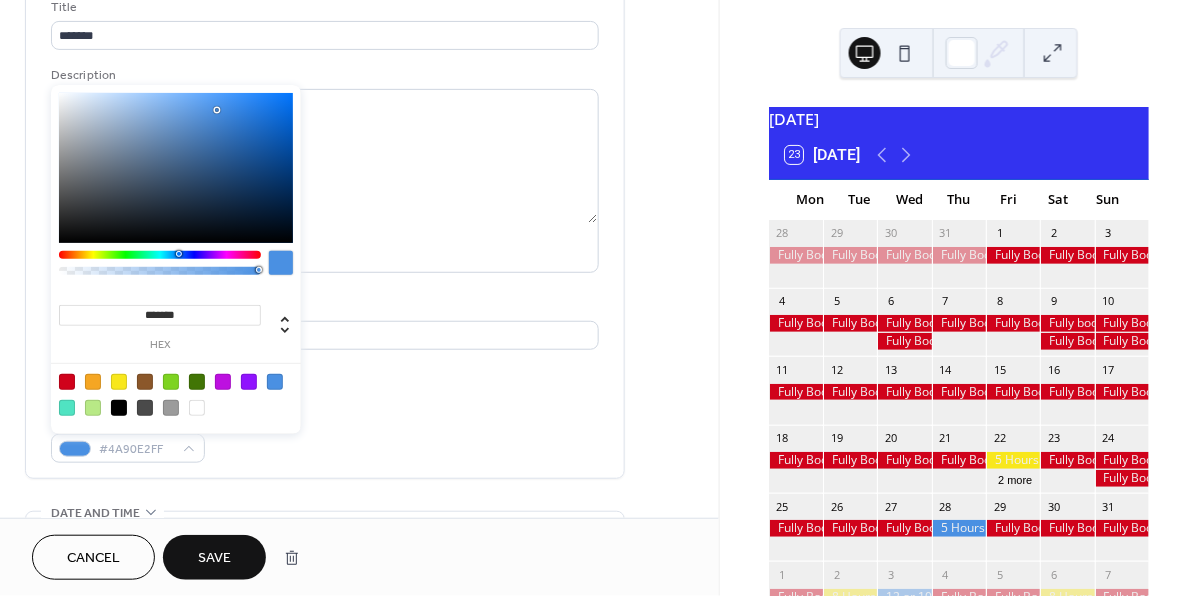 click at bounding box center (119, 382) 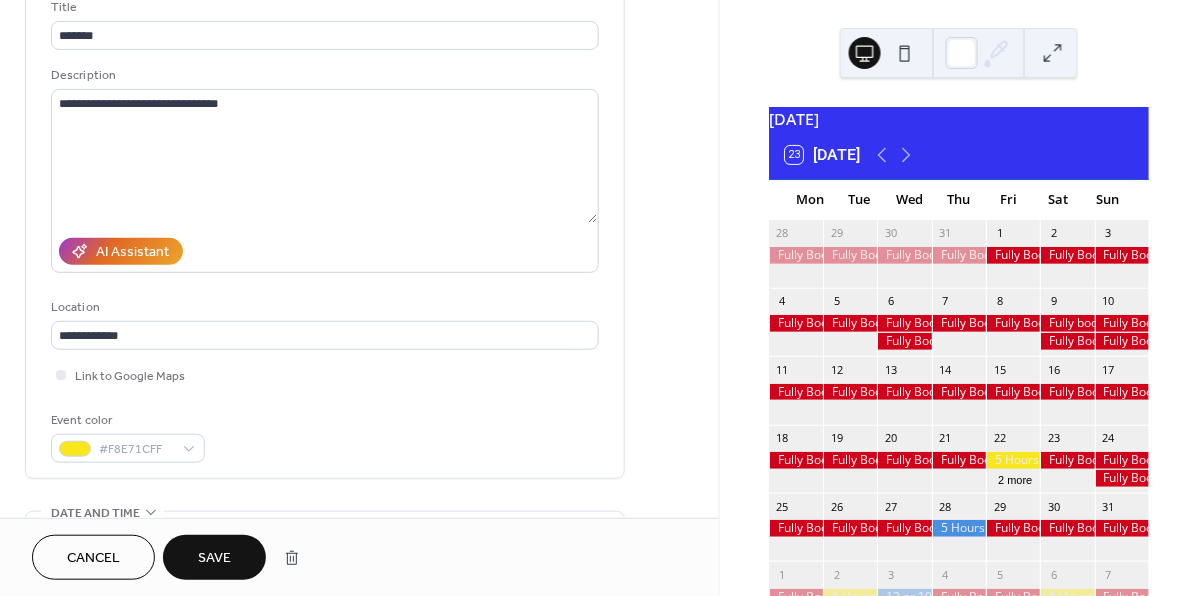 click on "Save" at bounding box center [214, 559] 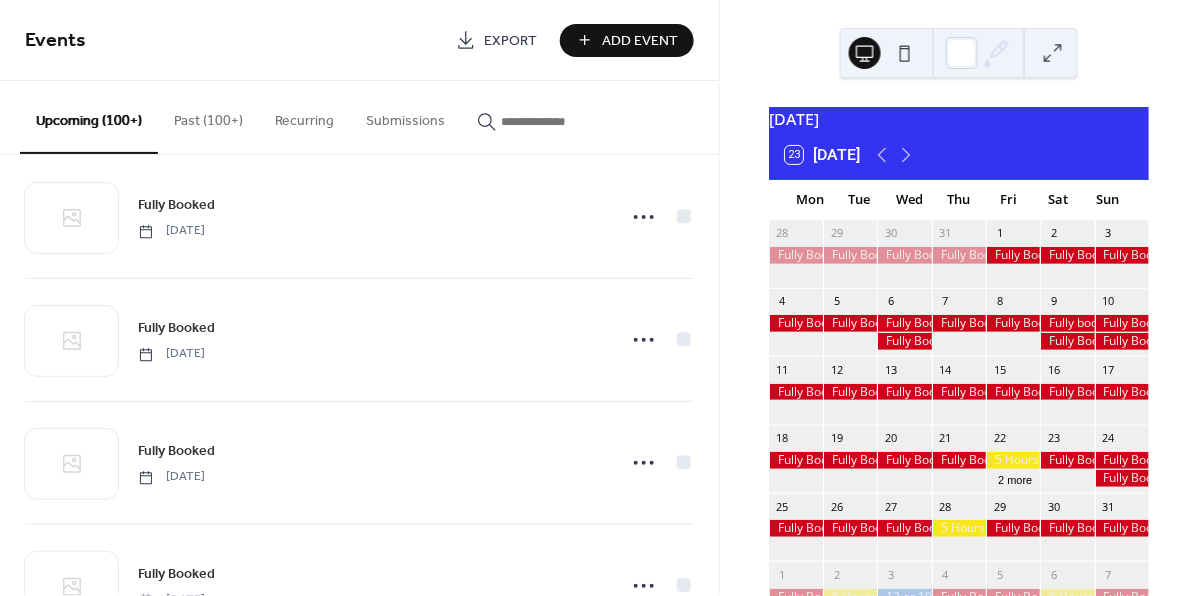 scroll, scrollTop: 38, scrollLeft: 0, axis: vertical 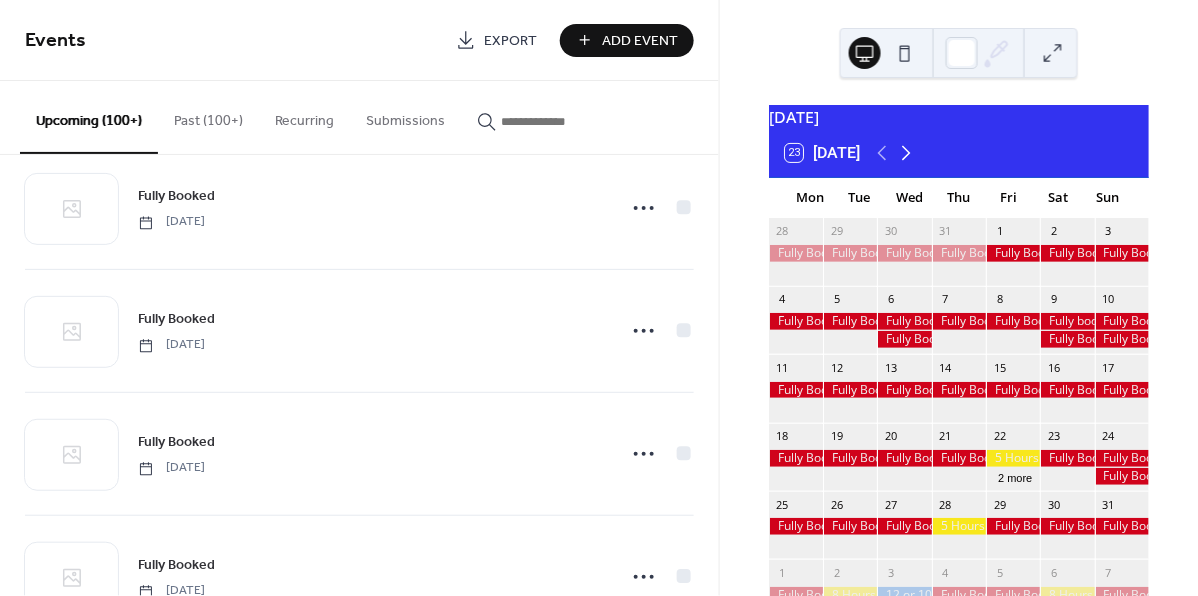 click 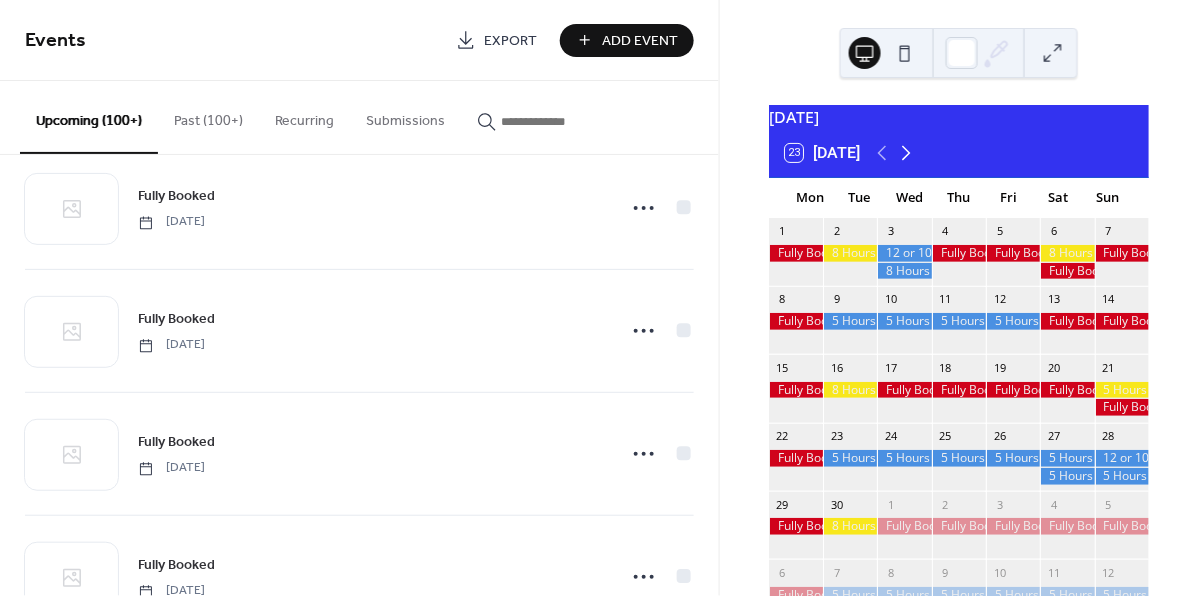 scroll, scrollTop: 0, scrollLeft: 0, axis: both 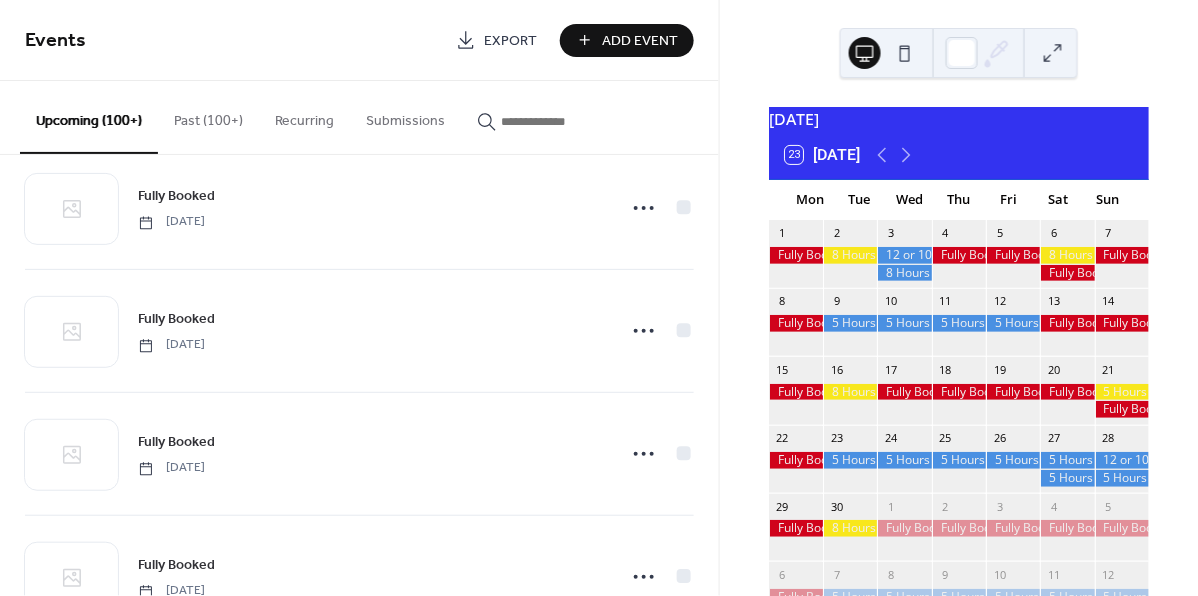 click at bounding box center [850, 255] 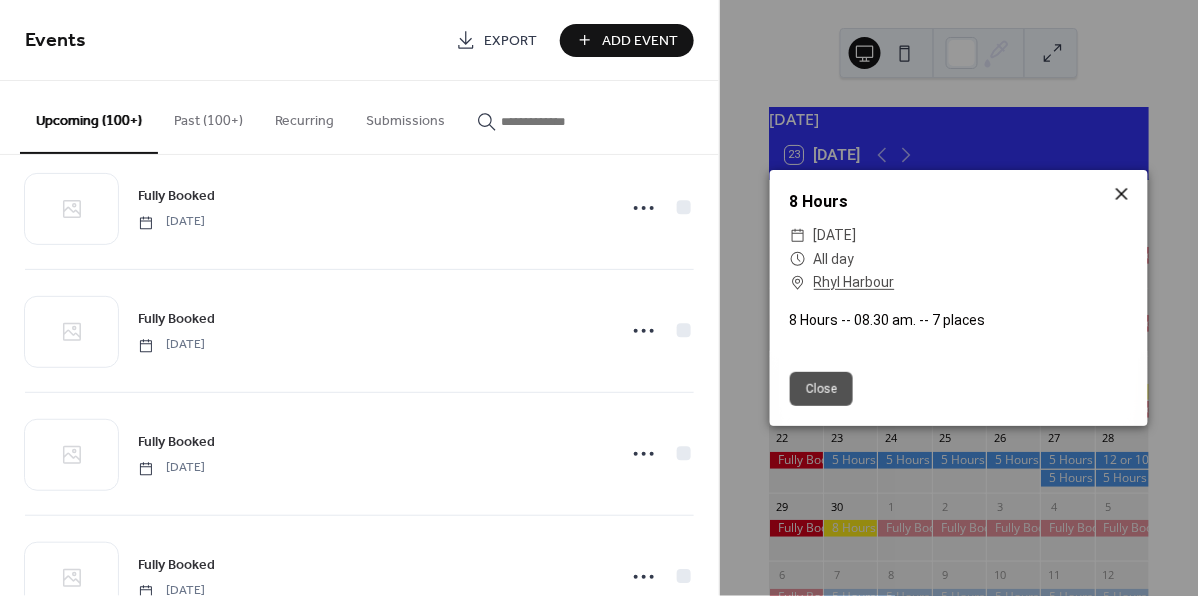 click 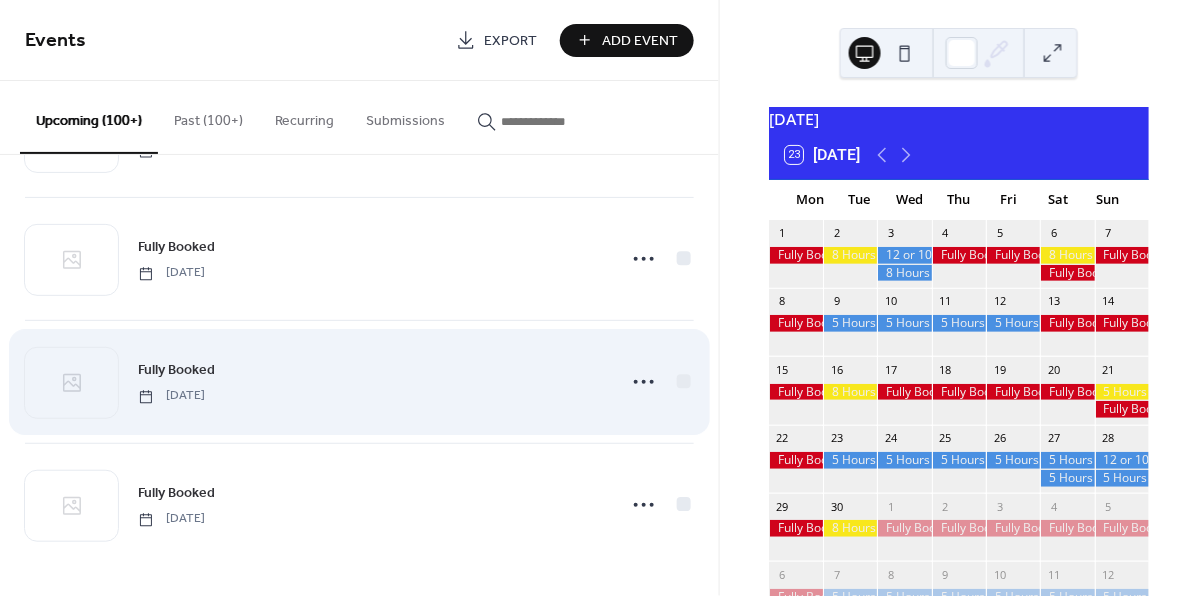 scroll, scrollTop: 3318, scrollLeft: 0, axis: vertical 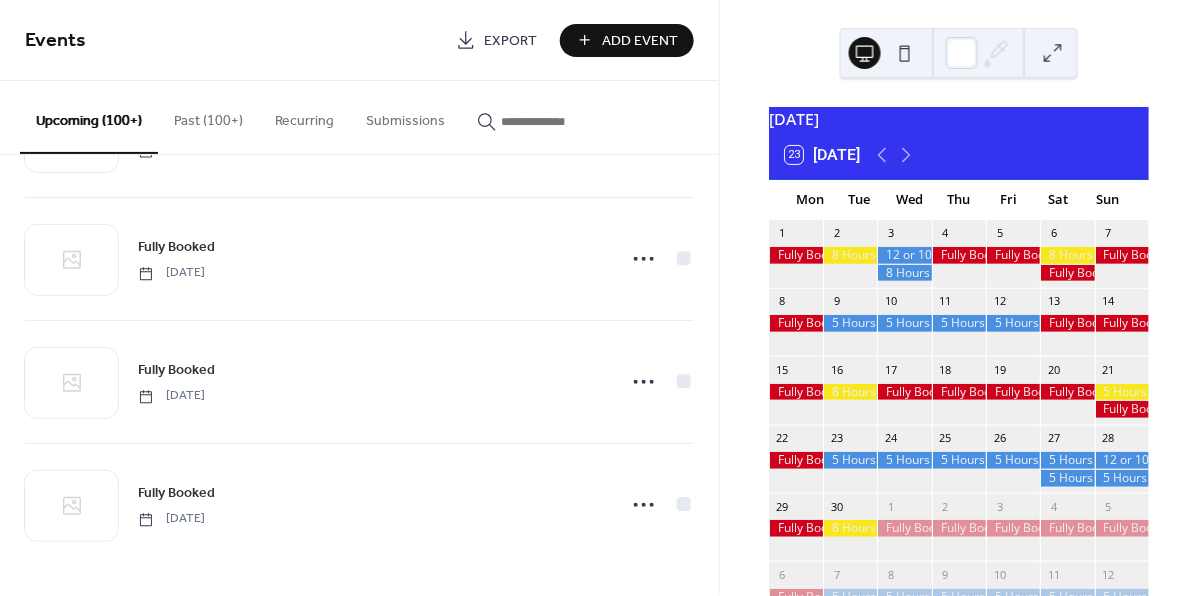 click on "Upcoming (100+)" at bounding box center (89, 117) 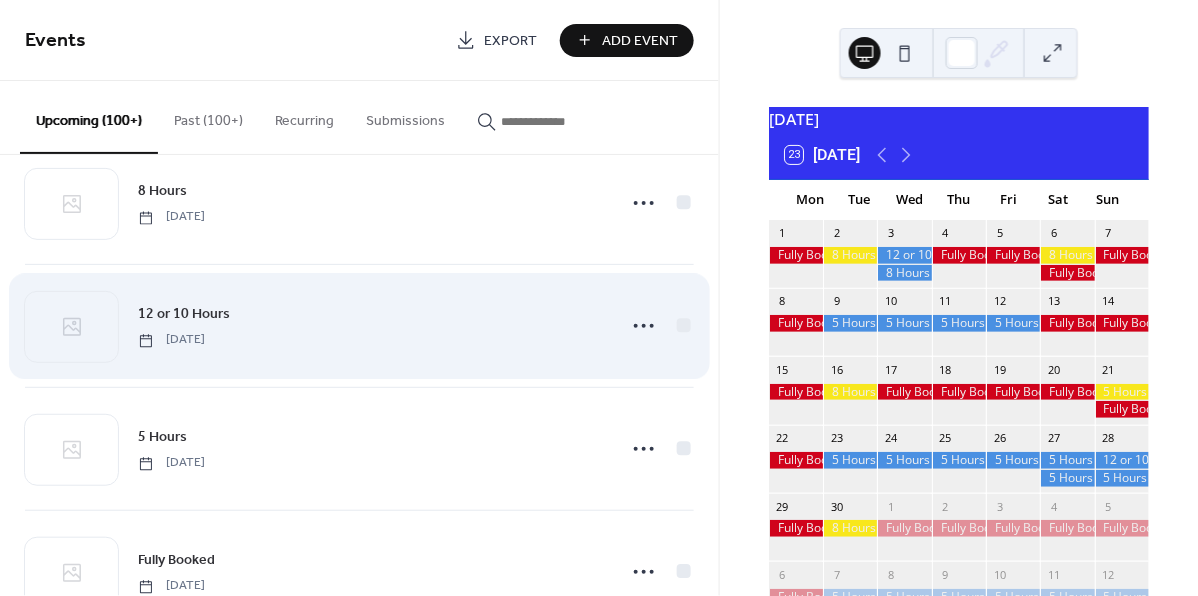 scroll, scrollTop: 4717, scrollLeft: 0, axis: vertical 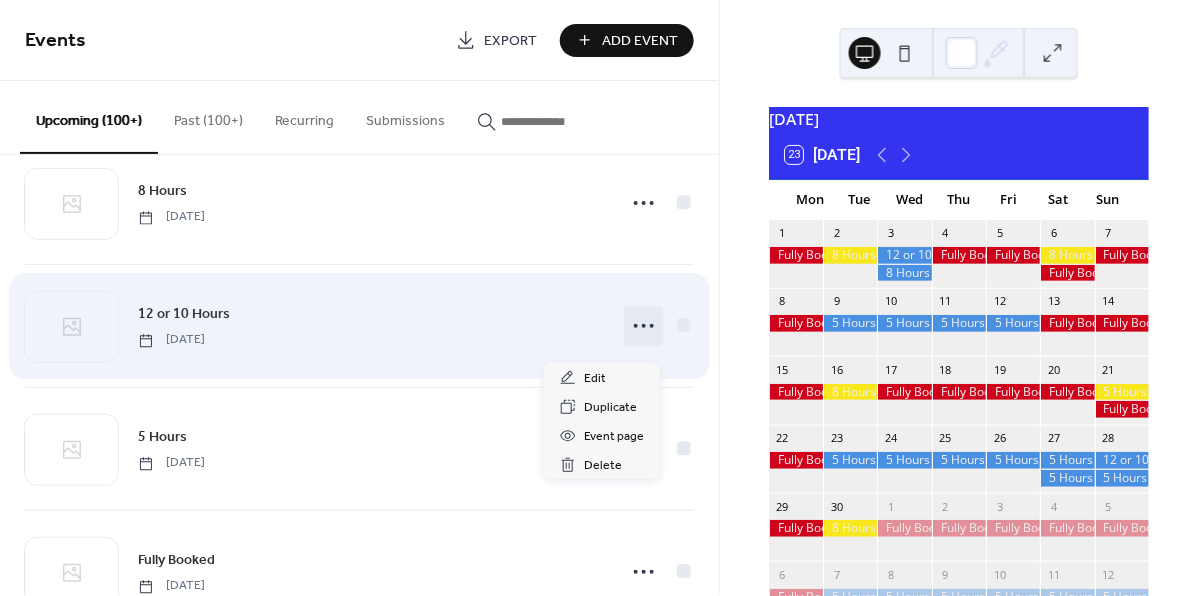 click 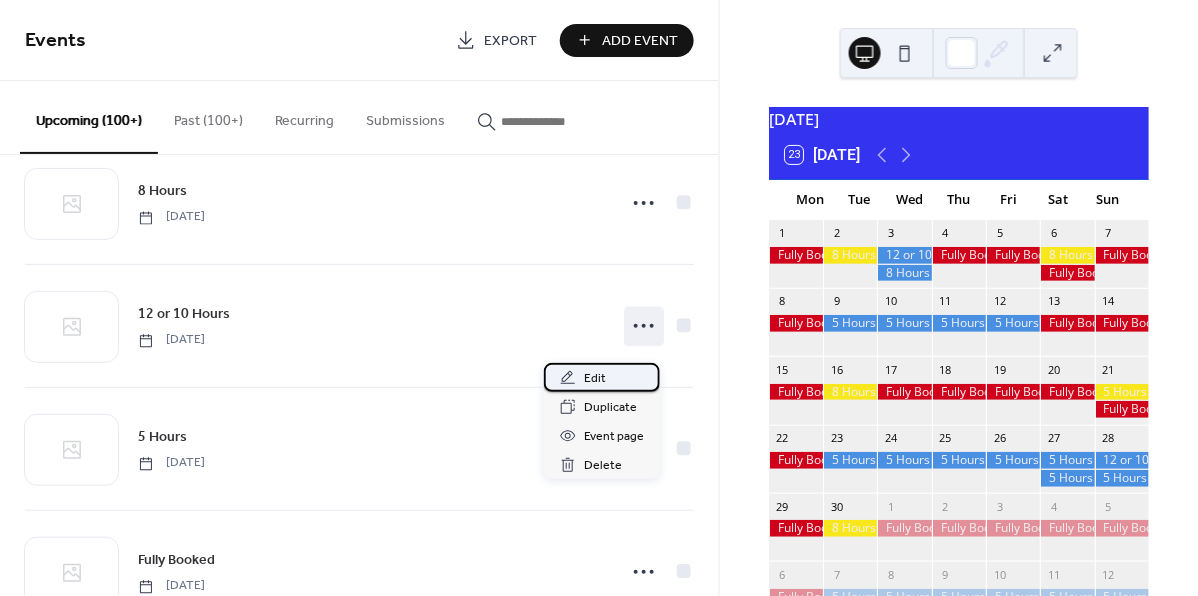 click on "Edit" at bounding box center (595, 379) 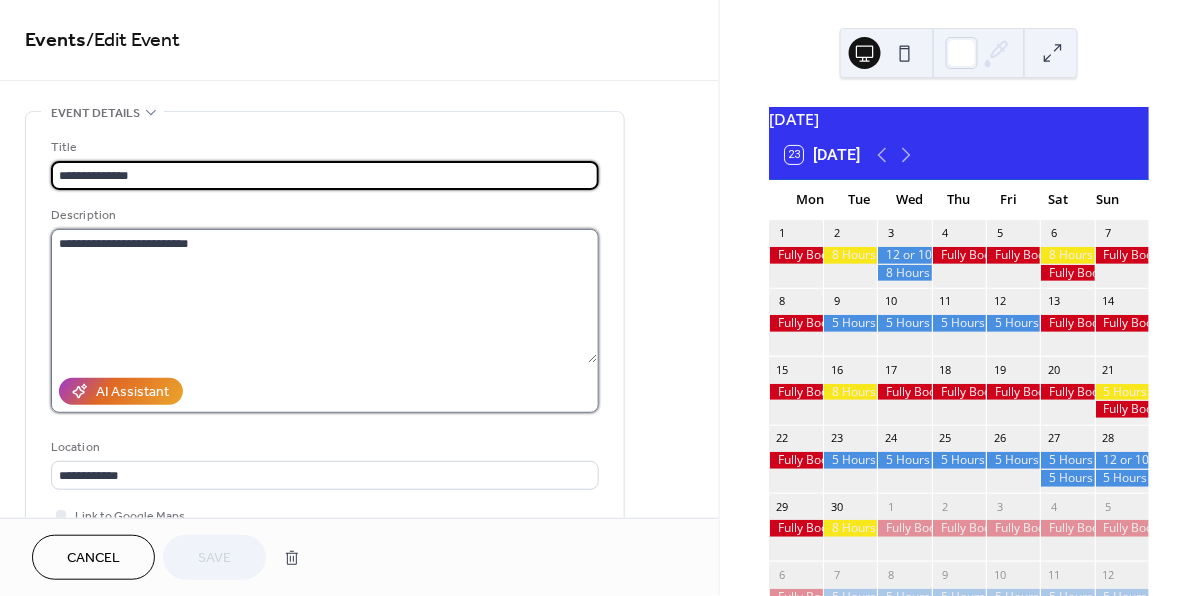 click on "**********" at bounding box center (324, 296) 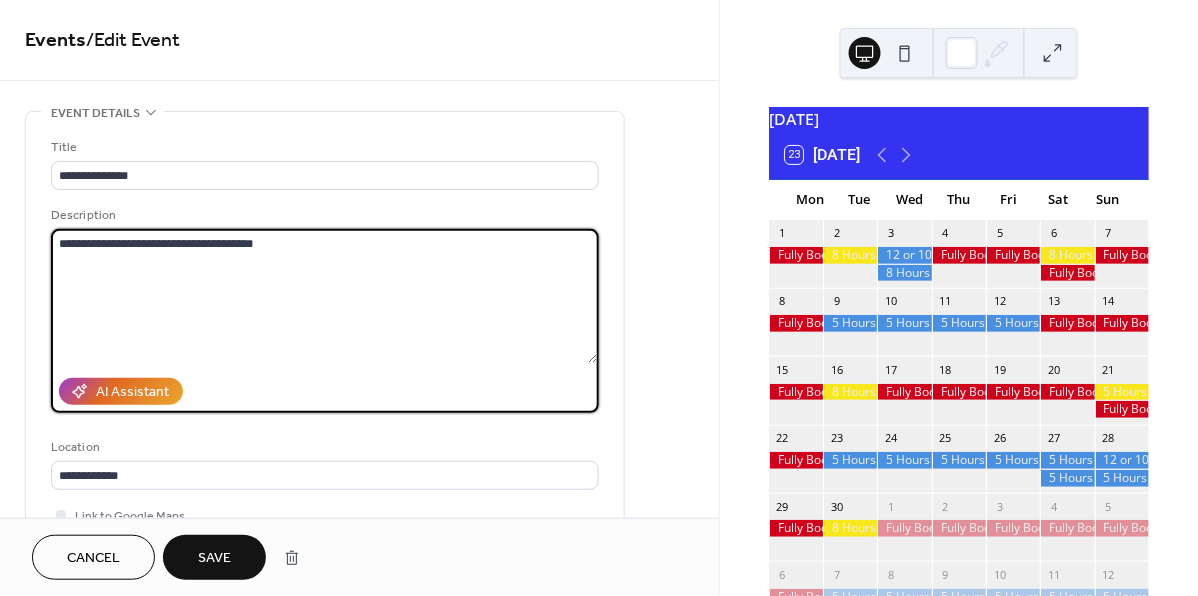 drag, startPoint x: 89, startPoint y: 241, endPoint x: 42, endPoint y: 249, distance: 47.67599 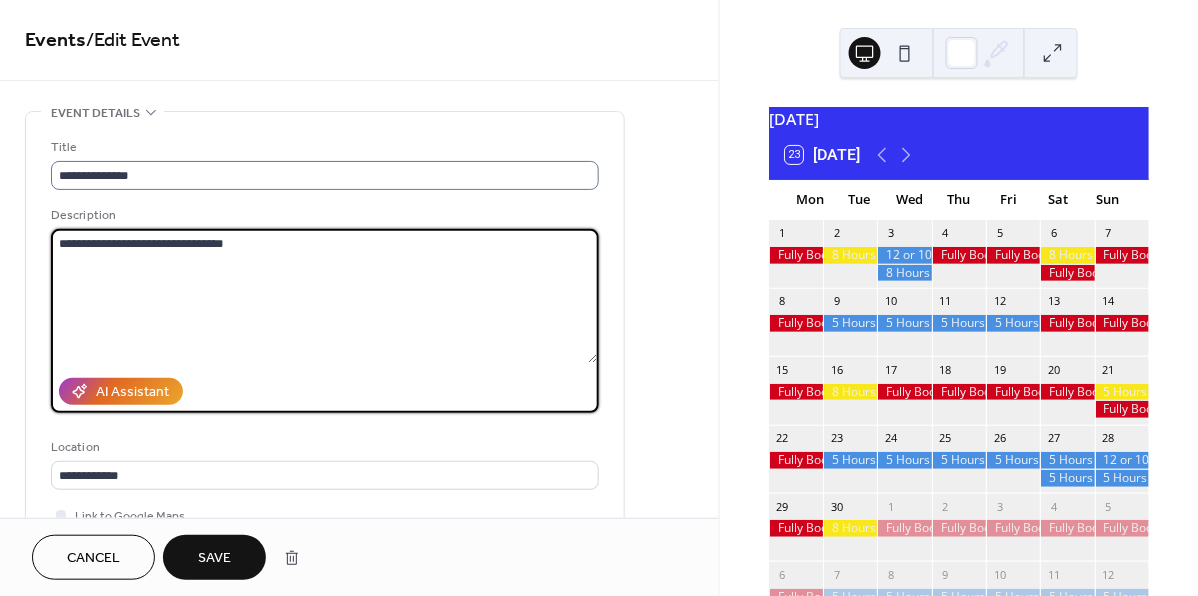 type on "**********" 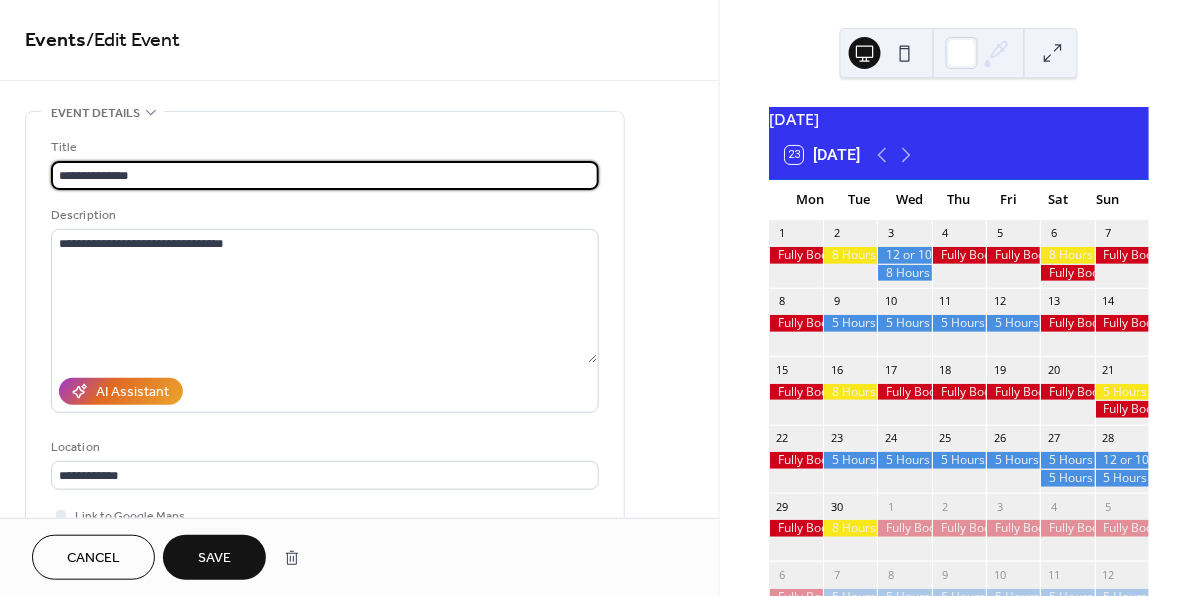 drag, startPoint x: 88, startPoint y: 174, endPoint x: -2, endPoint y: 186, distance: 90.79648 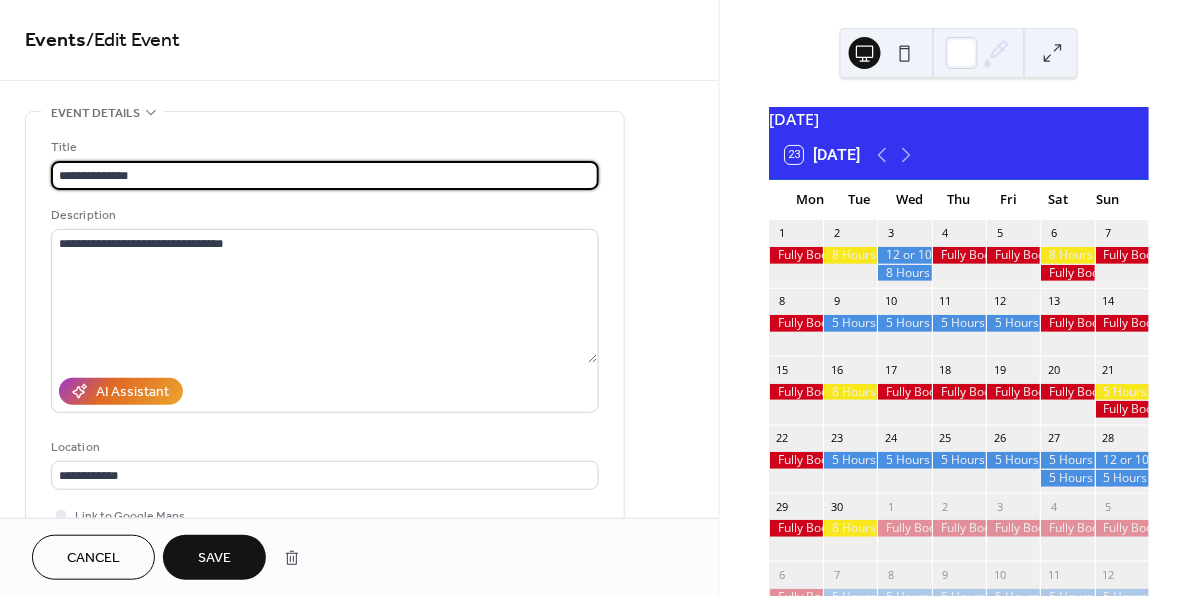 click on "**********" at bounding box center [599, 298] 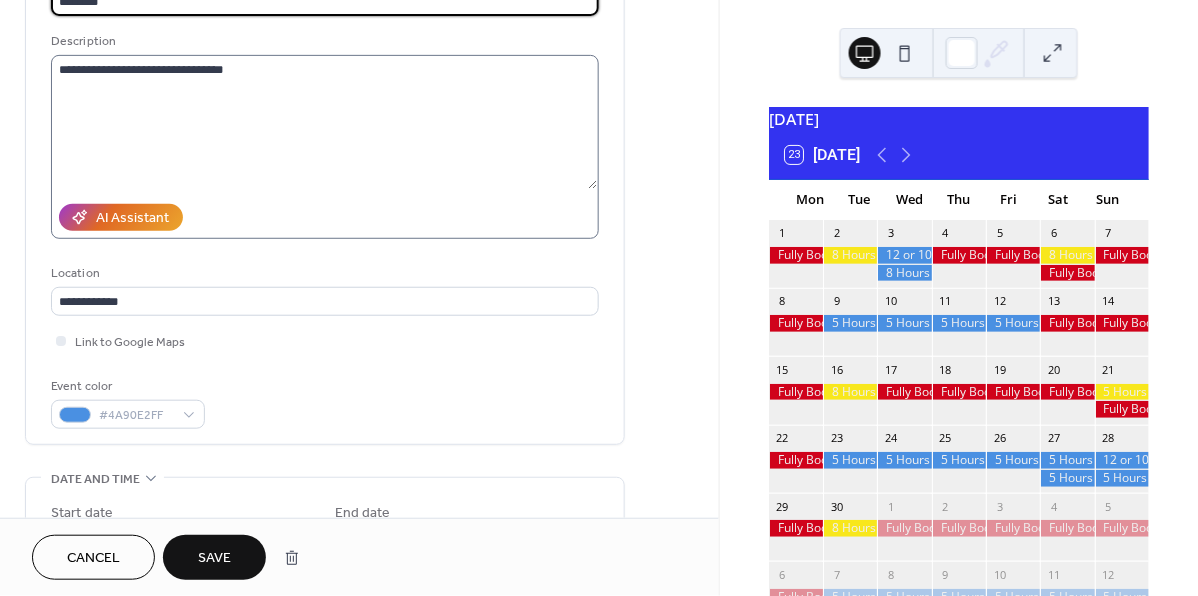 scroll, scrollTop: 181, scrollLeft: 0, axis: vertical 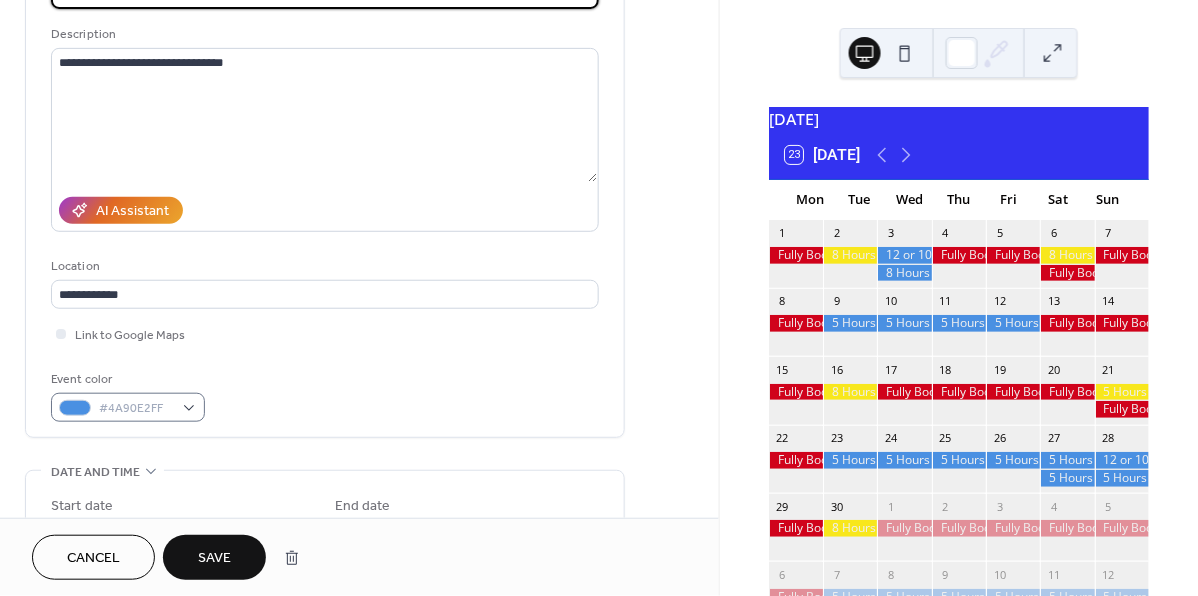 type on "********" 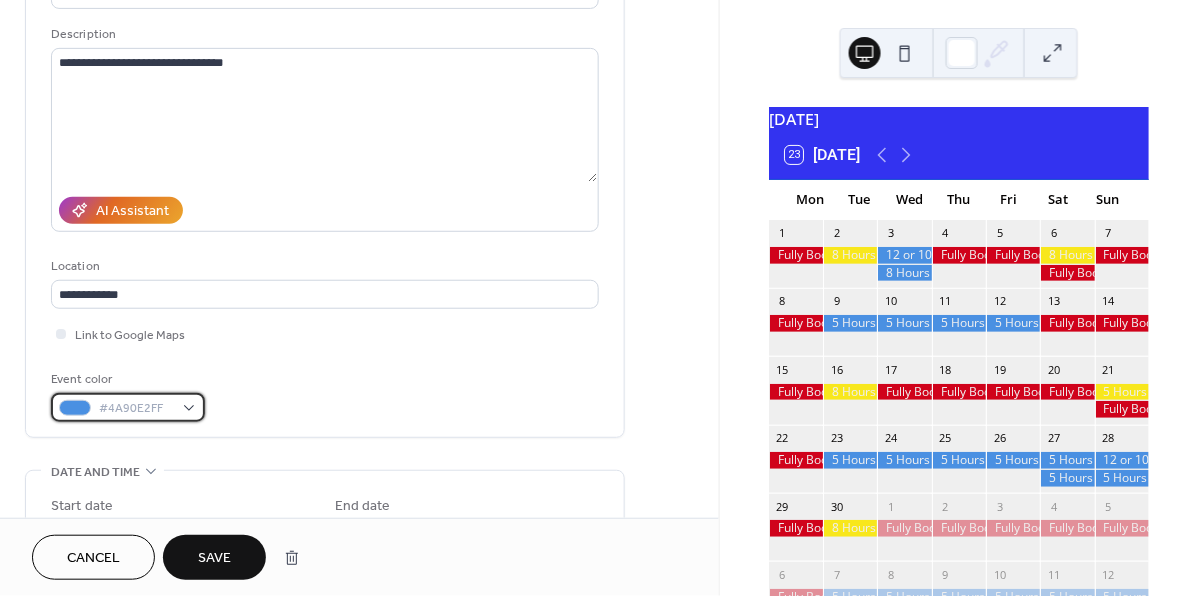 click on "#4A90E2FF" at bounding box center (128, 407) 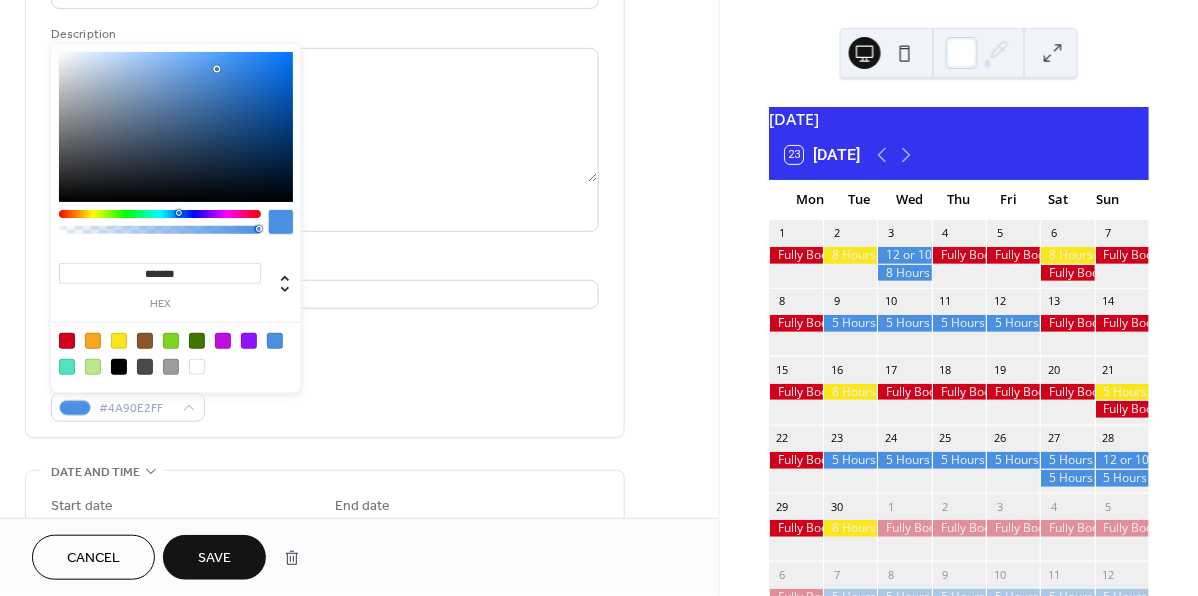 click at bounding box center (119, 341) 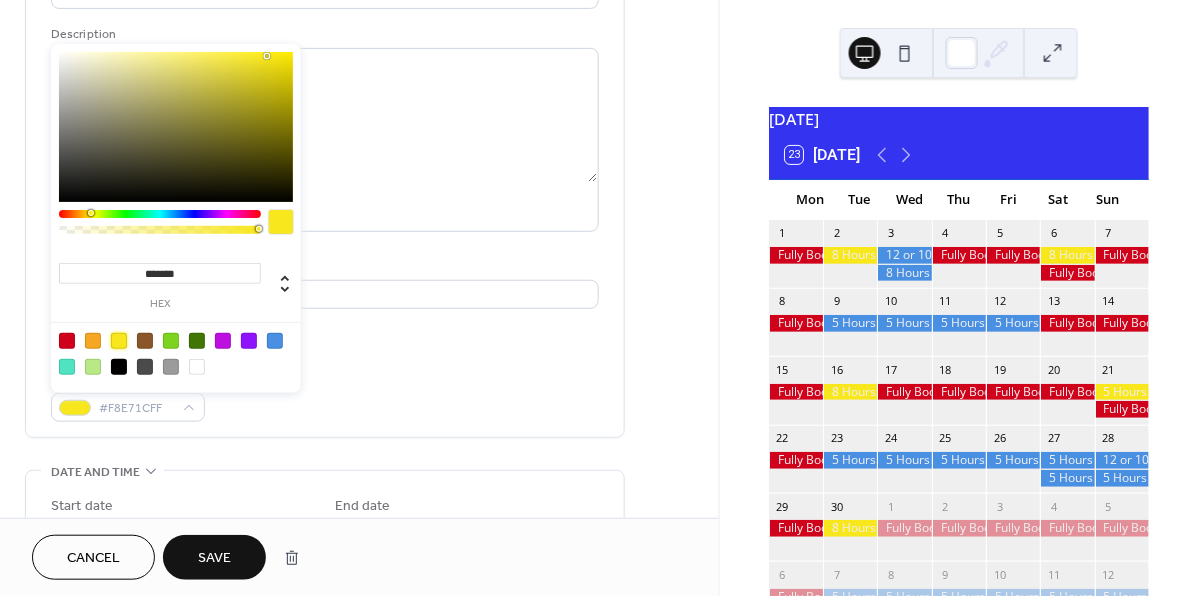type on "*******" 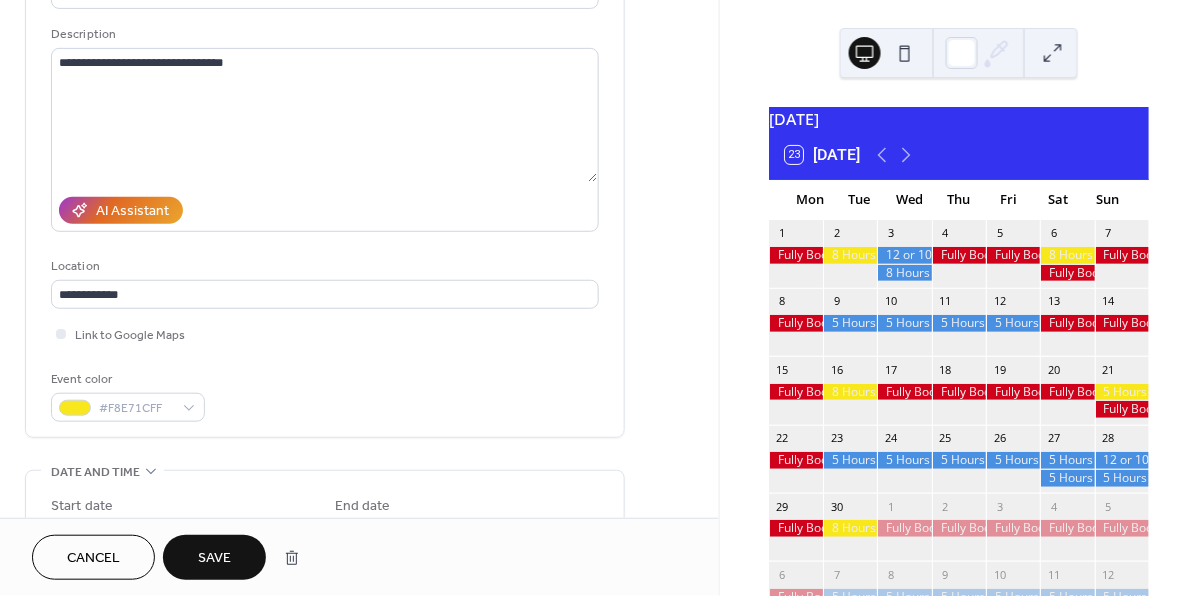 click on "Save" at bounding box center (214, 559) 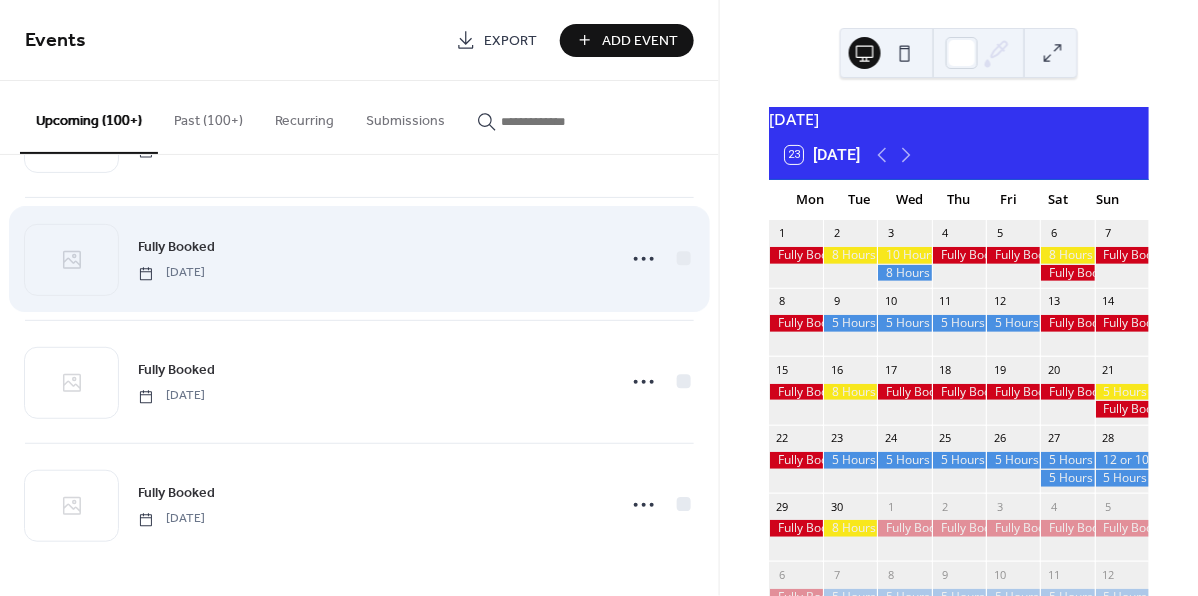 scroll, scrollTop: 3318, scrollLeft: 0, axis: vertical 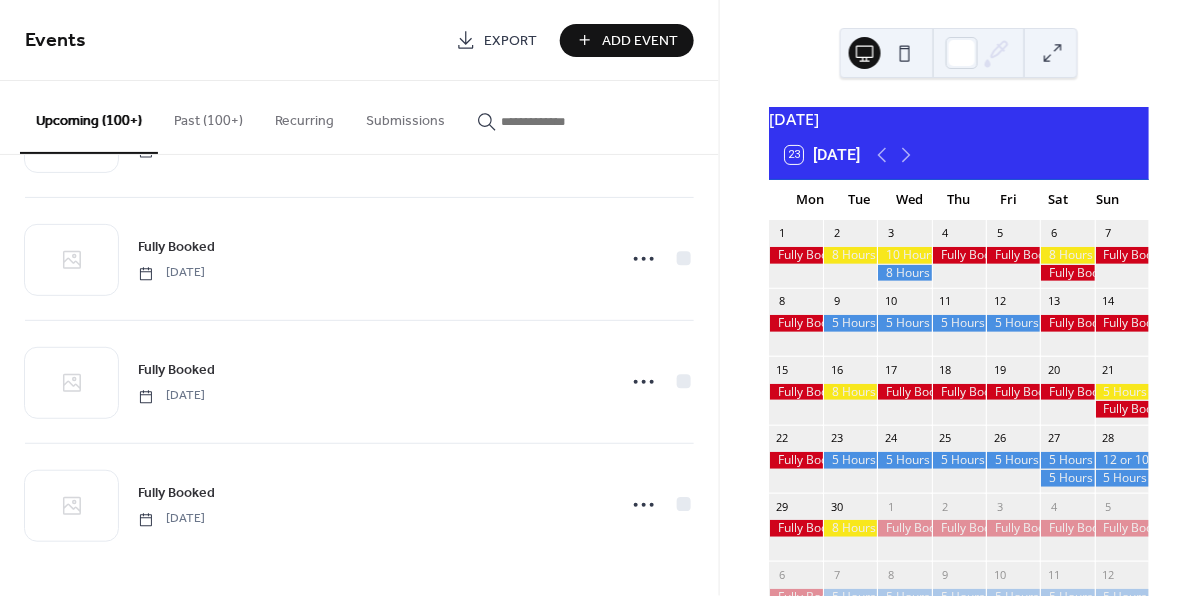 click on "Past (100+)" at bounding box center [208, 116] 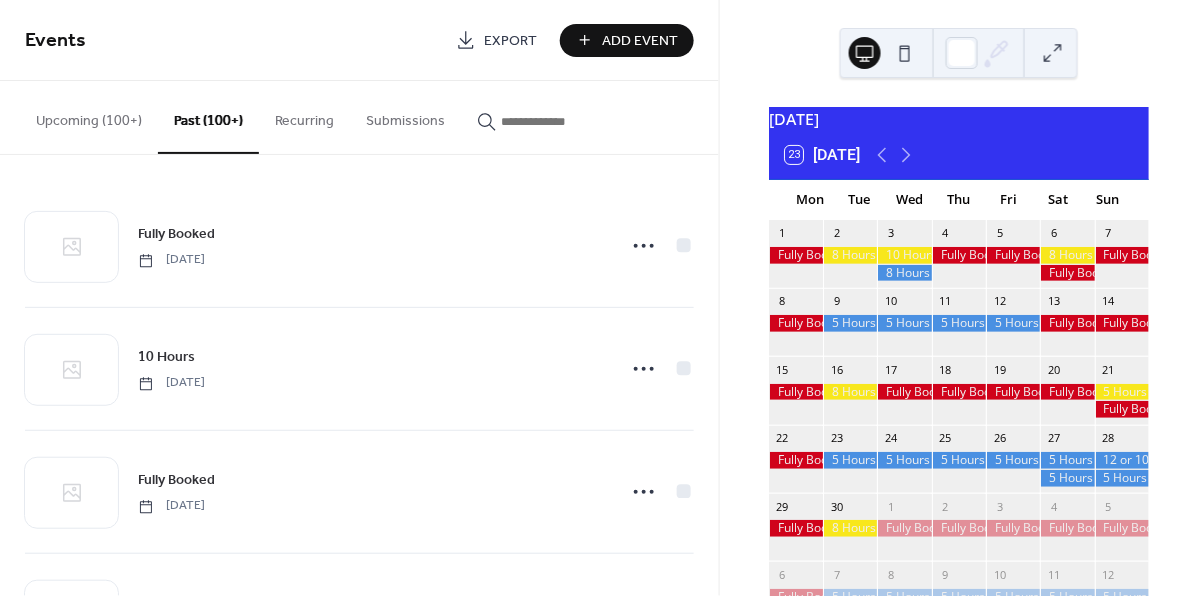 scroll, scrollTop: 0, scrollLeft: 0, axis: both 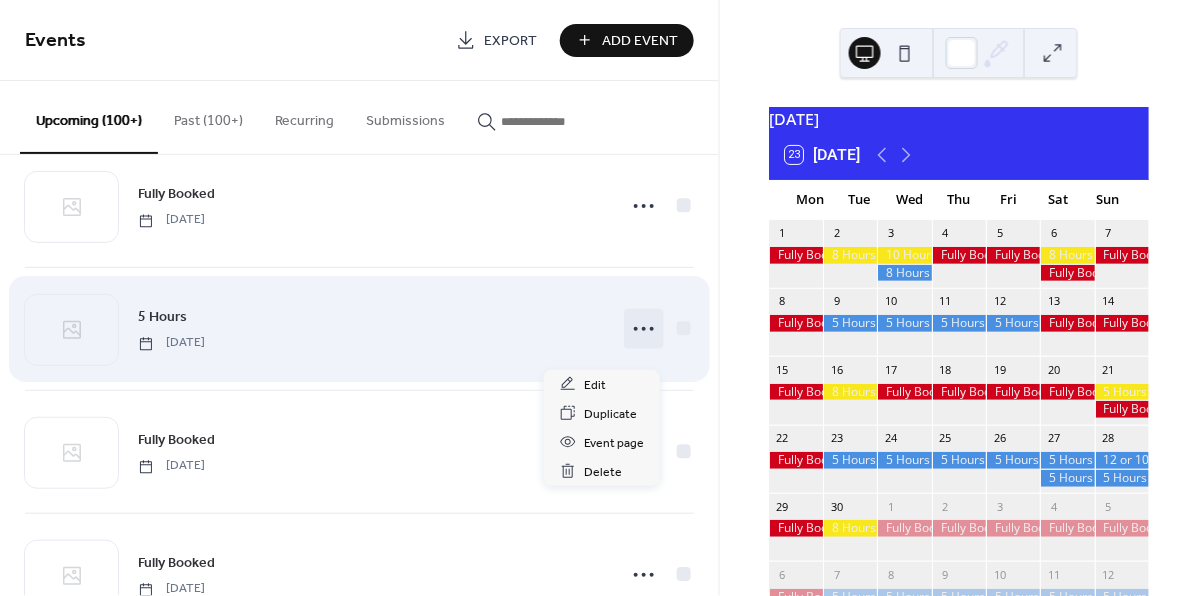 click 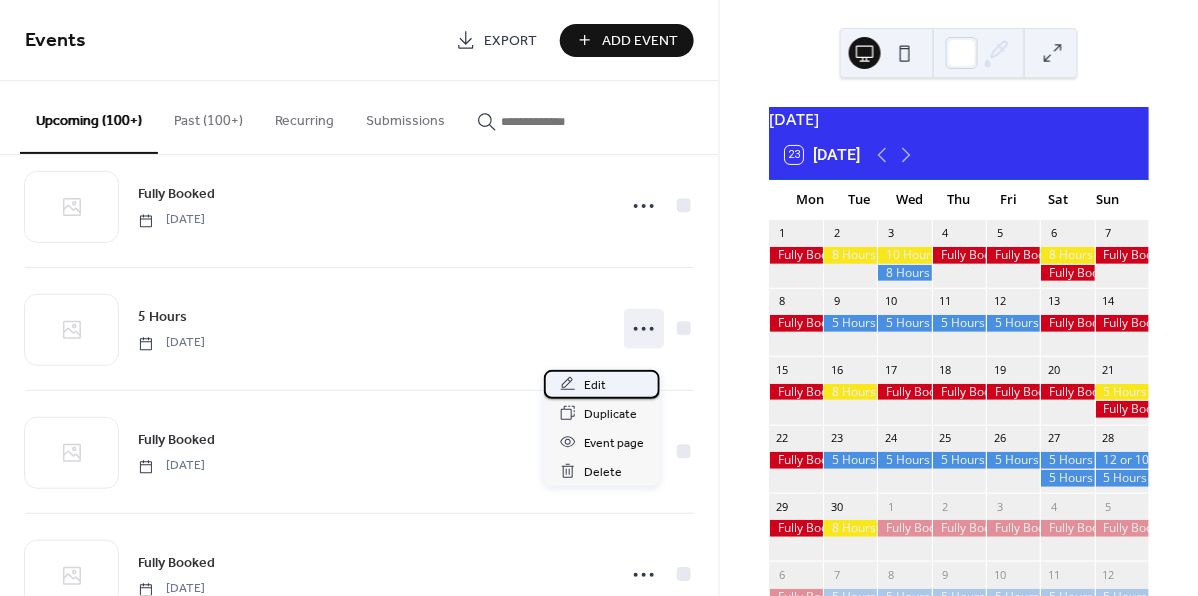 click on "Edit" at bounding box center (595, 385) 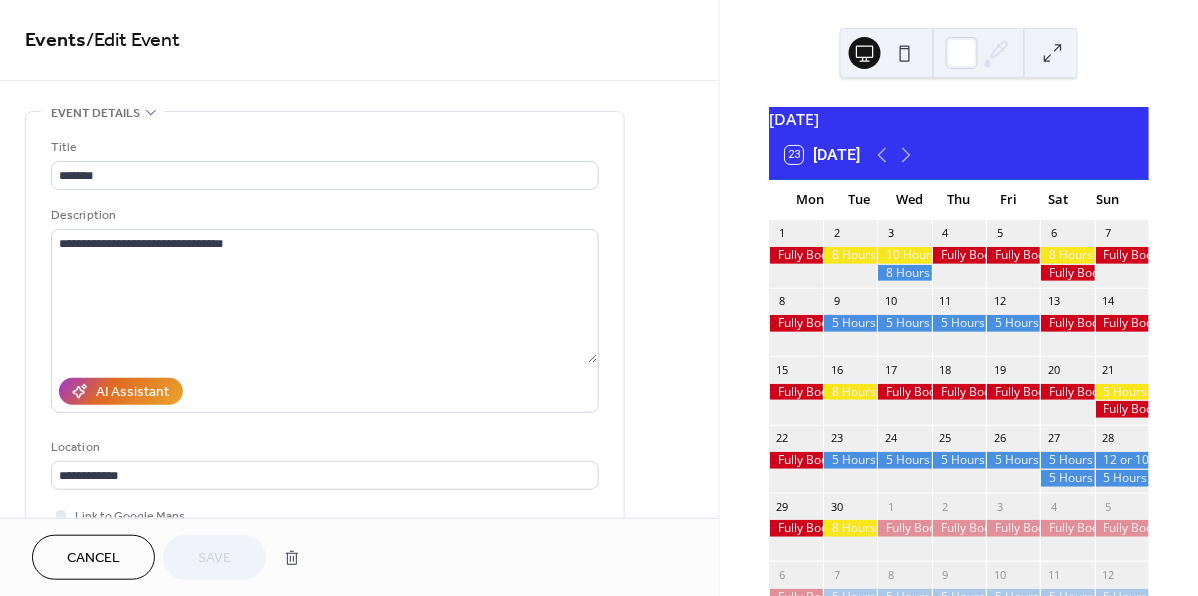 click on "Cancel" at bounding box center (93, 557) 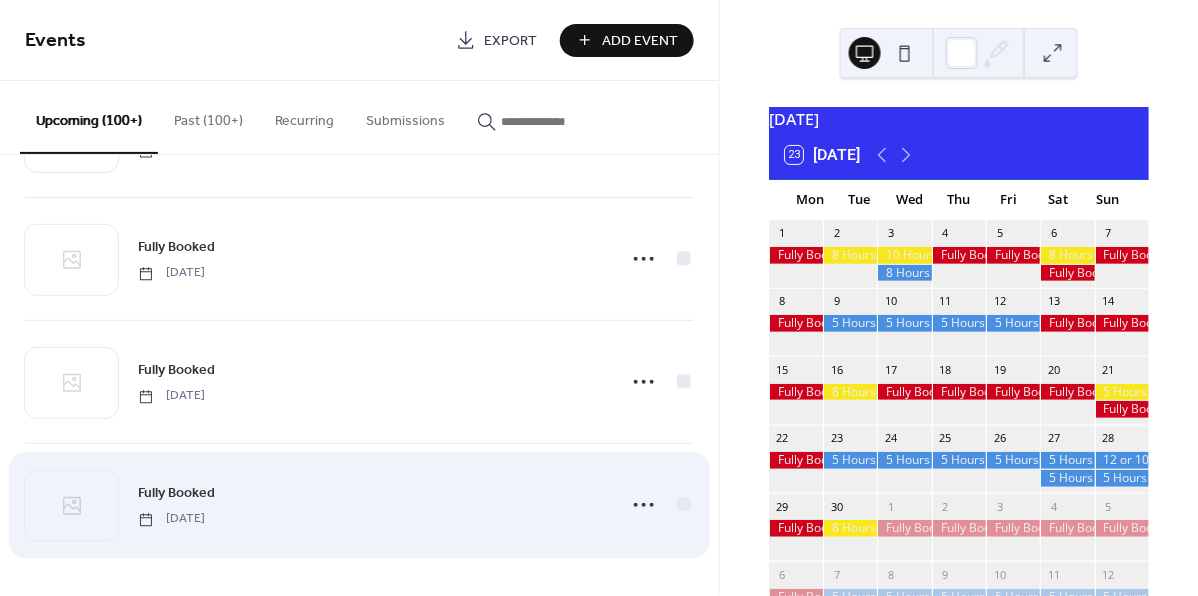 scroll, scrollTop: 3318, scrollLeft: 0, axis: vertical 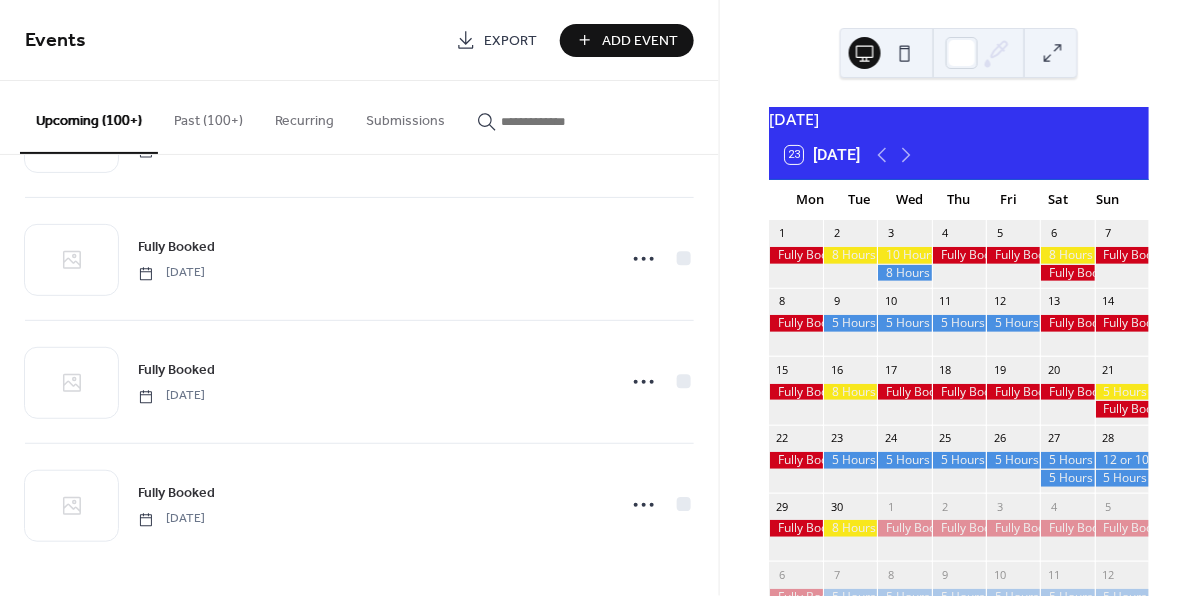 click on "Past (100+)" at bounding box center (208, 116) 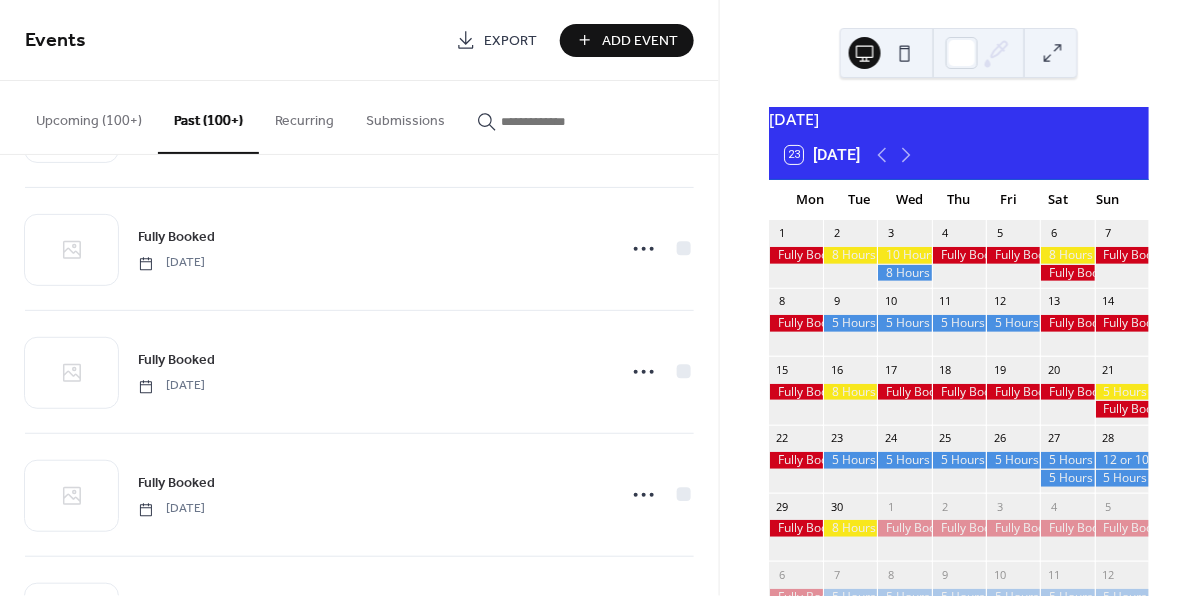scroll, scrollTop: 860, scrollLeft: 0, axis: vertical 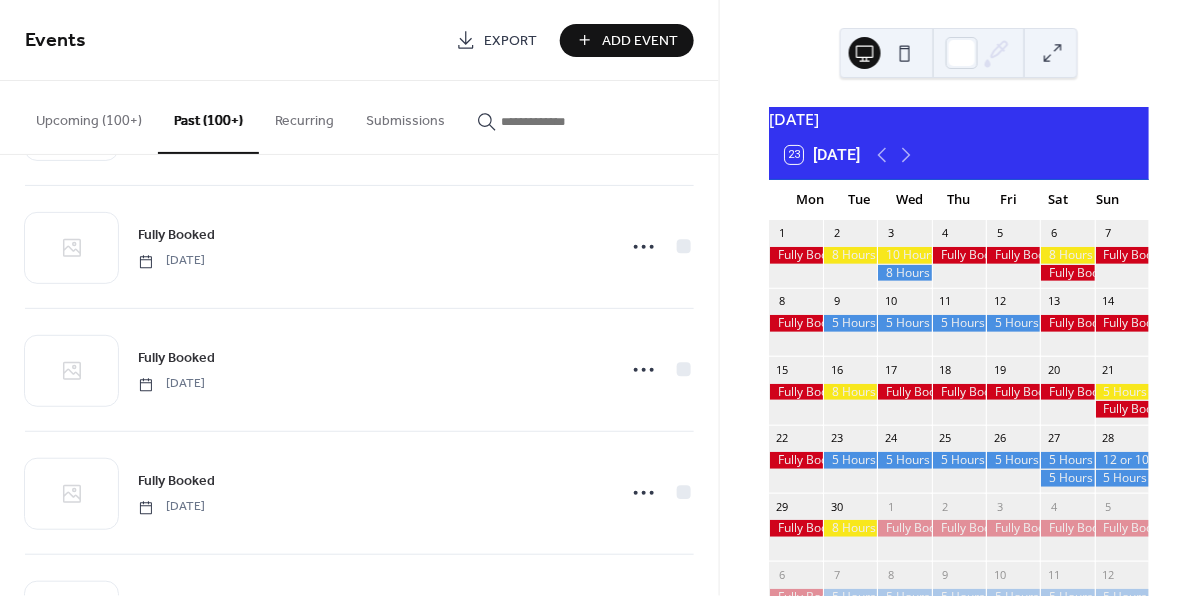 click on "Upcoming (100+)" at bounding box center (89, 116) 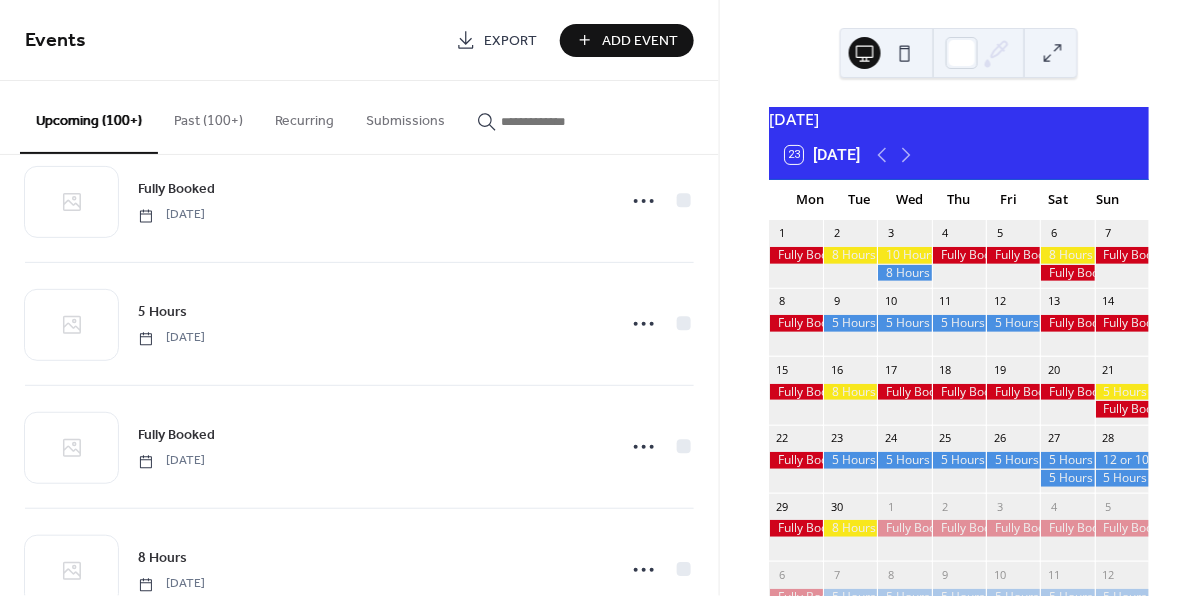 scroll, scrollTop: 5924, scrollLeft: 0, axis: vertical 